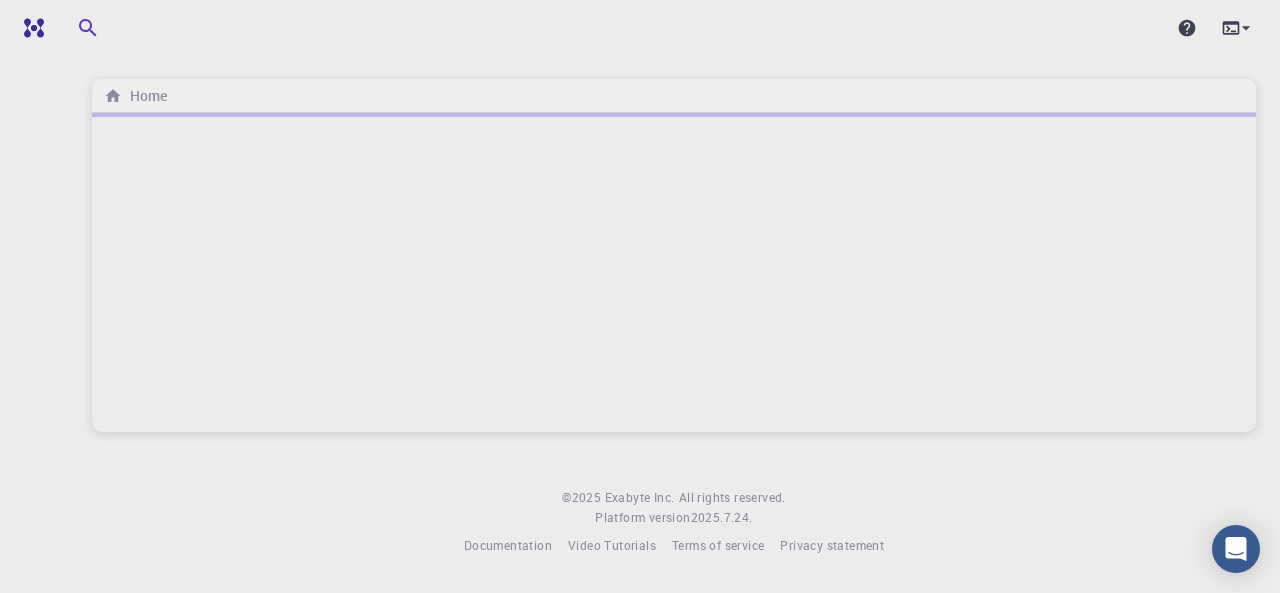 scroll, scrollTop: 0, scrollLeft: 0, axis: both 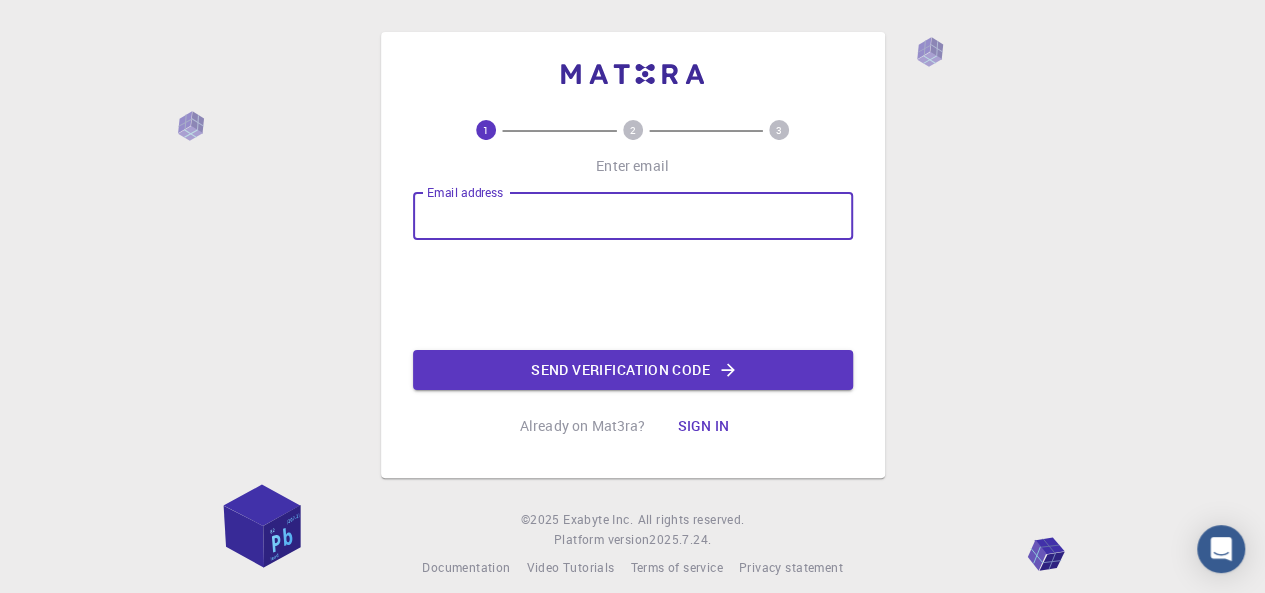 type on "[EMAIL]" 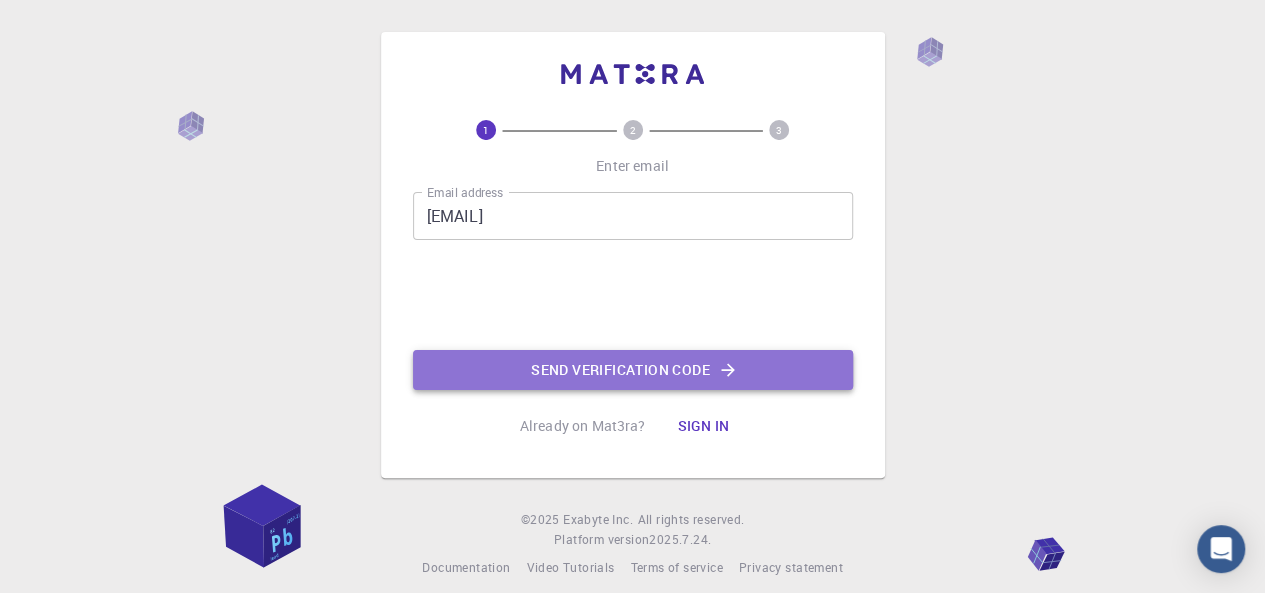 click on "Send verification code" 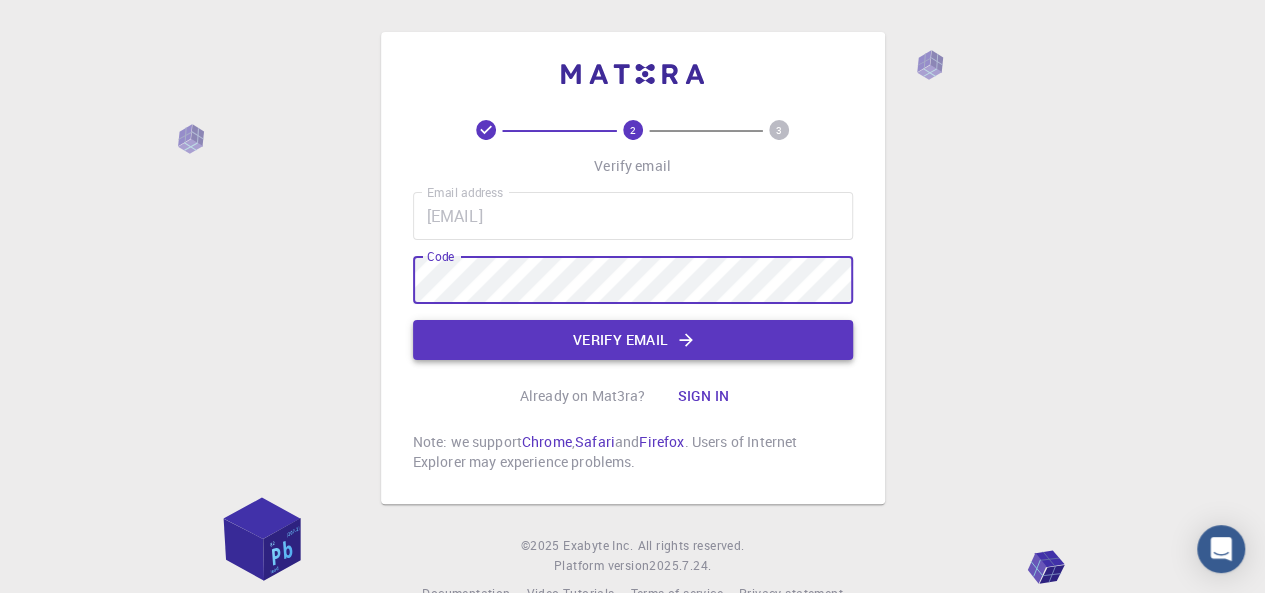 click on "Verify email" 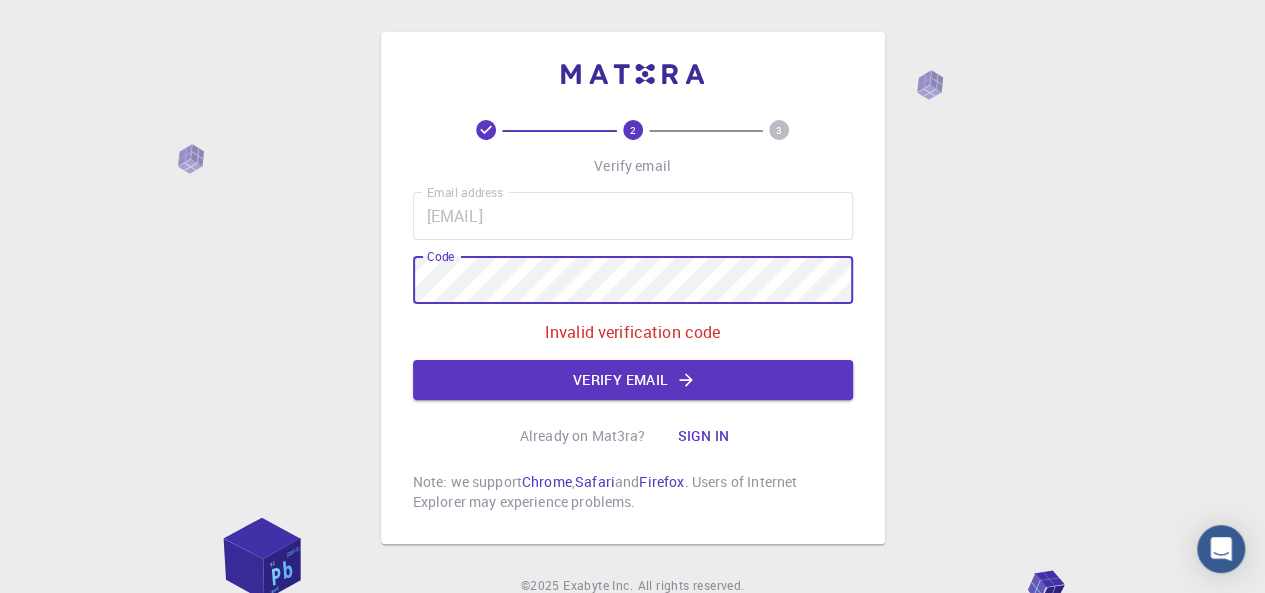 click on "[USERNAME] 2 3 Verify email Email address [EMAIL] Email address Code Code Invalid verification code Verify email Already on [COMPANY]? Sign in Note: we support Chrome , Safari and Firefox . Users of Internet Explorer may experience problems. © 2025 Exabyte Inc. All rights reserved. Platform version 2025.7.24 . Documentation Video Tutorials Terms of service Privacy statement" at bounding box center [632, 338] 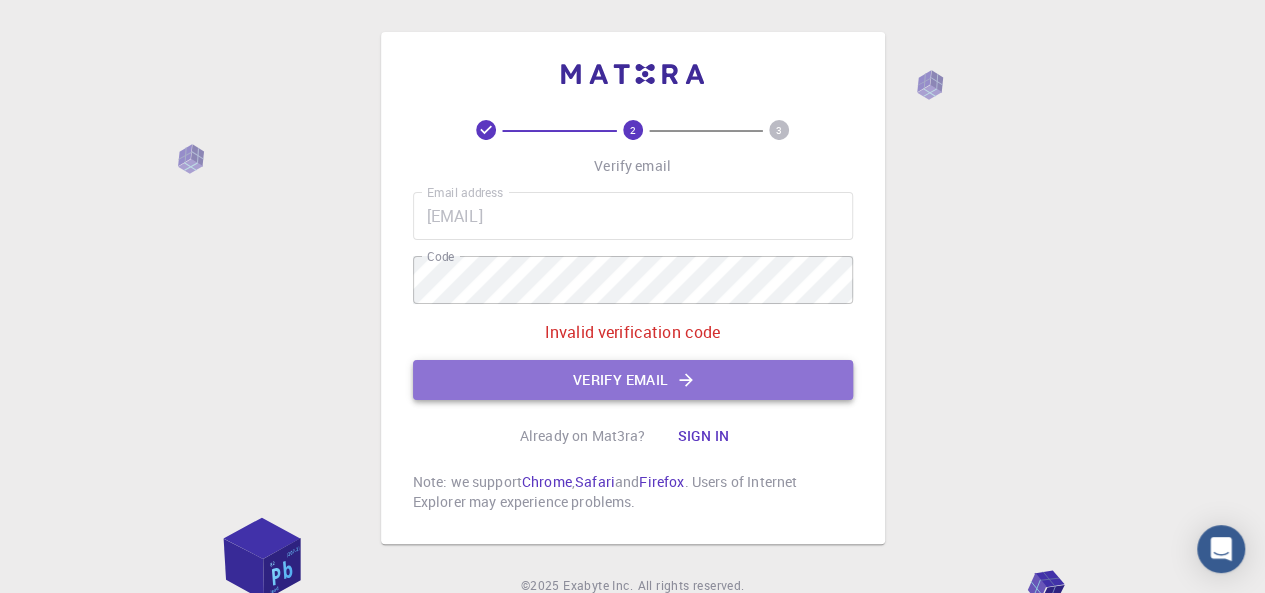 click on "Verify email" at bounding box center [633, 380] 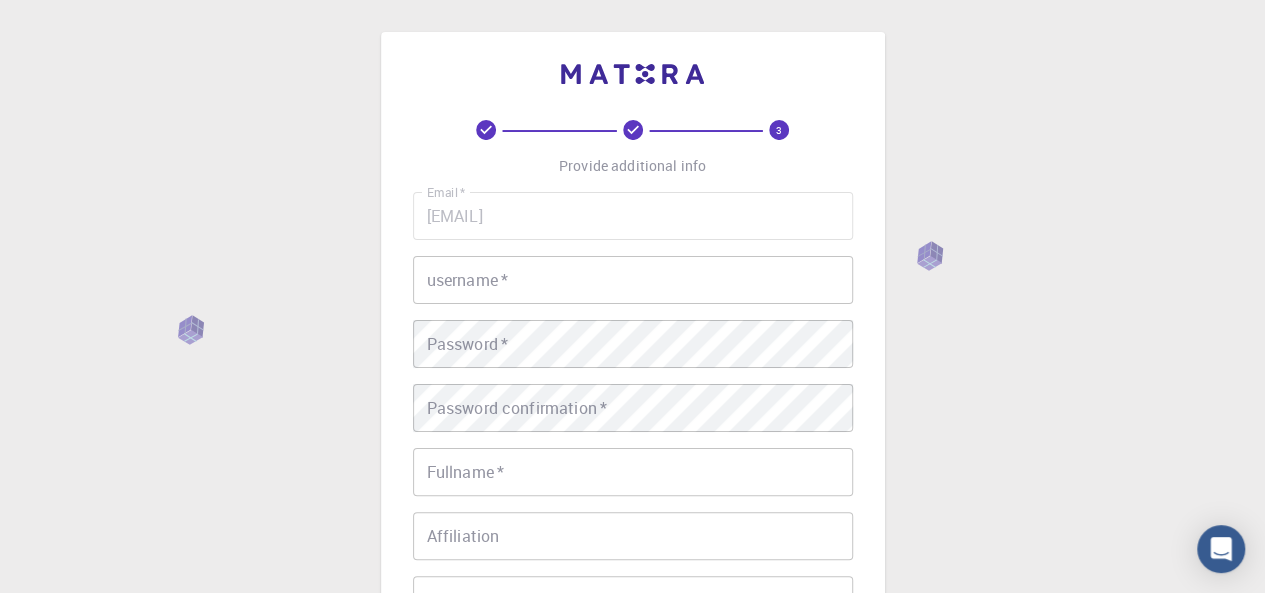 click on "username   *" at bounding box center [633, 280] 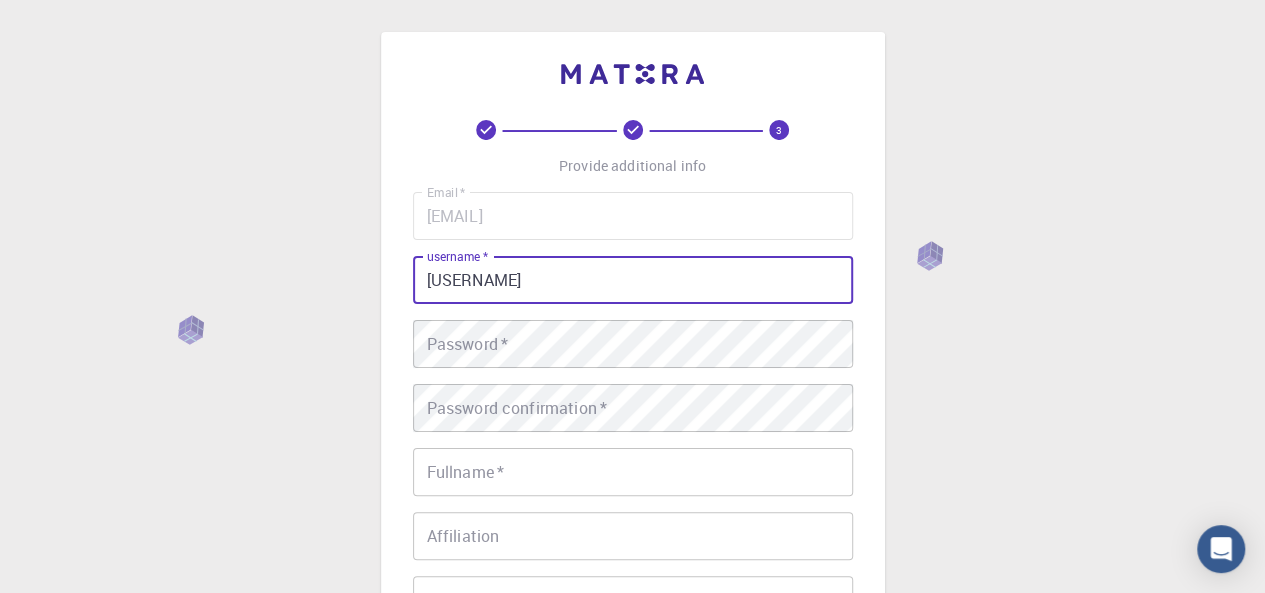 type on "[USERNAME]" 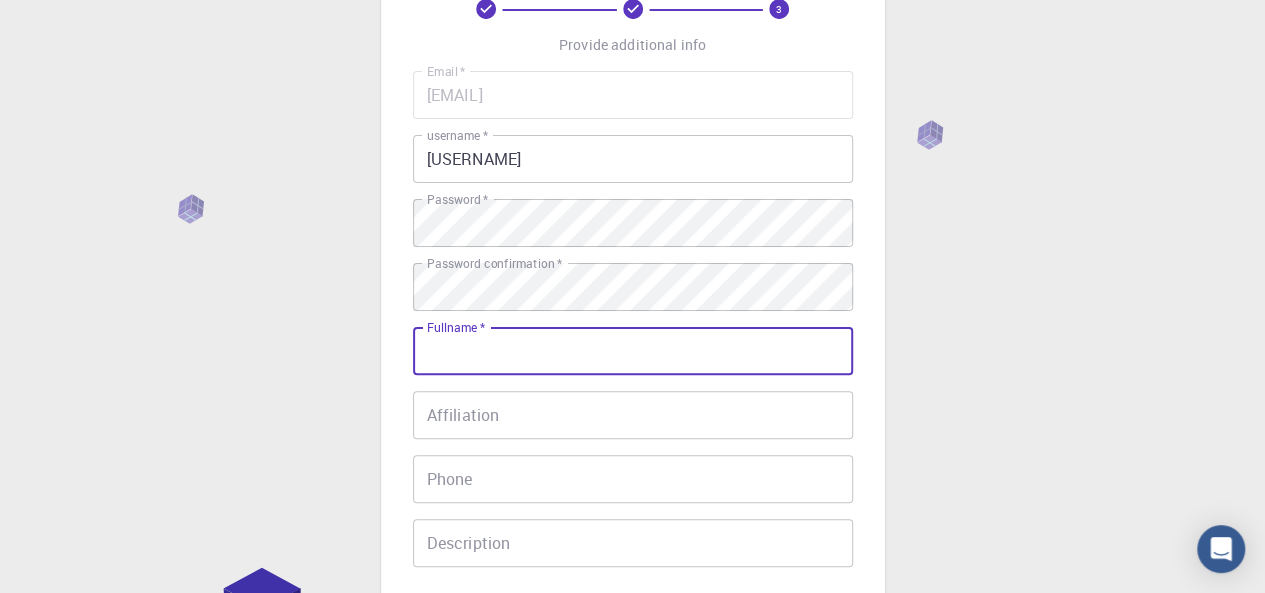 scroll, scrollTop: 122, scrollLeft: 0, axis: vertical 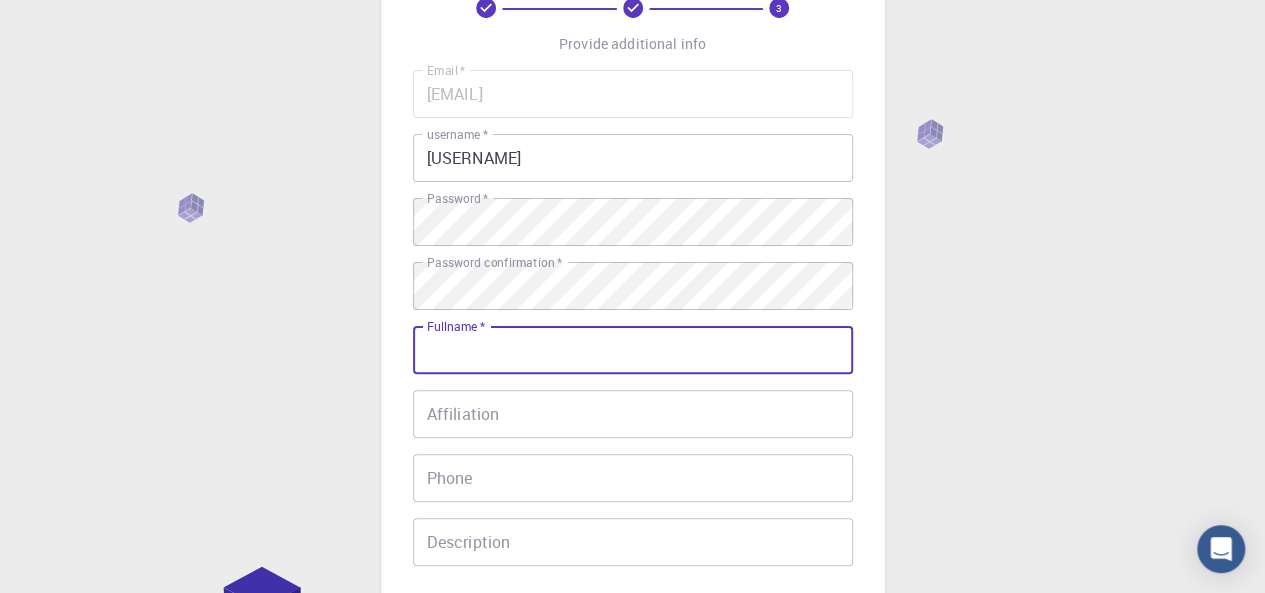 click on "Fullname   *" at bounding box center [633, 350] 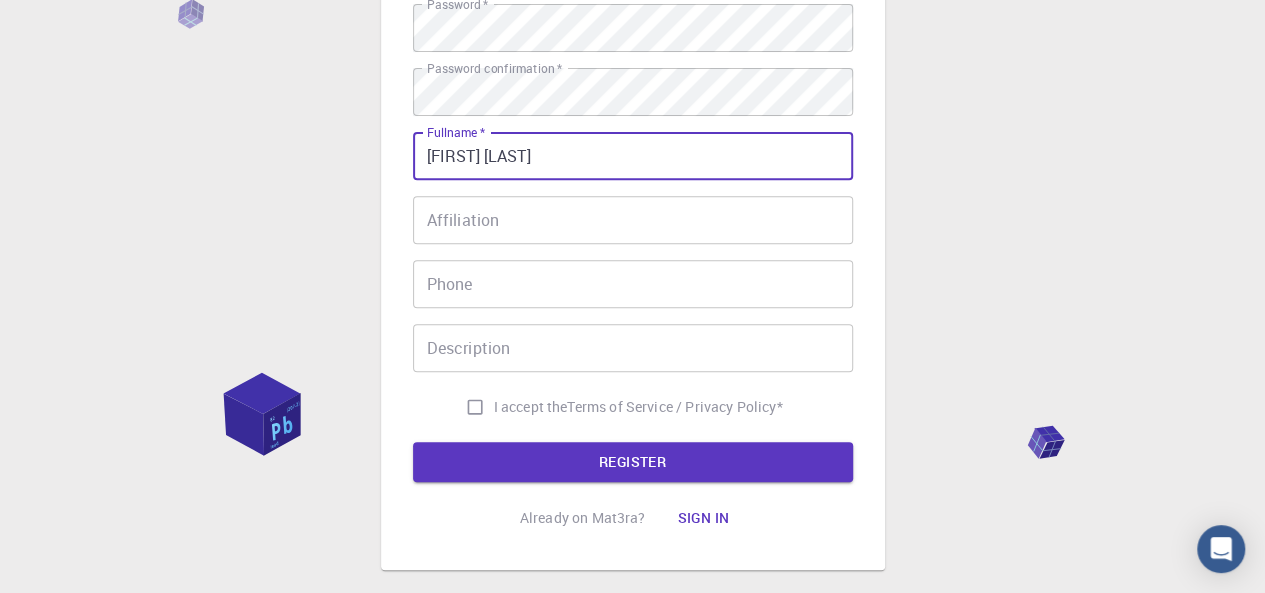 scroll, scrollTop: 426, scrollLeft: 0, axis: vertical 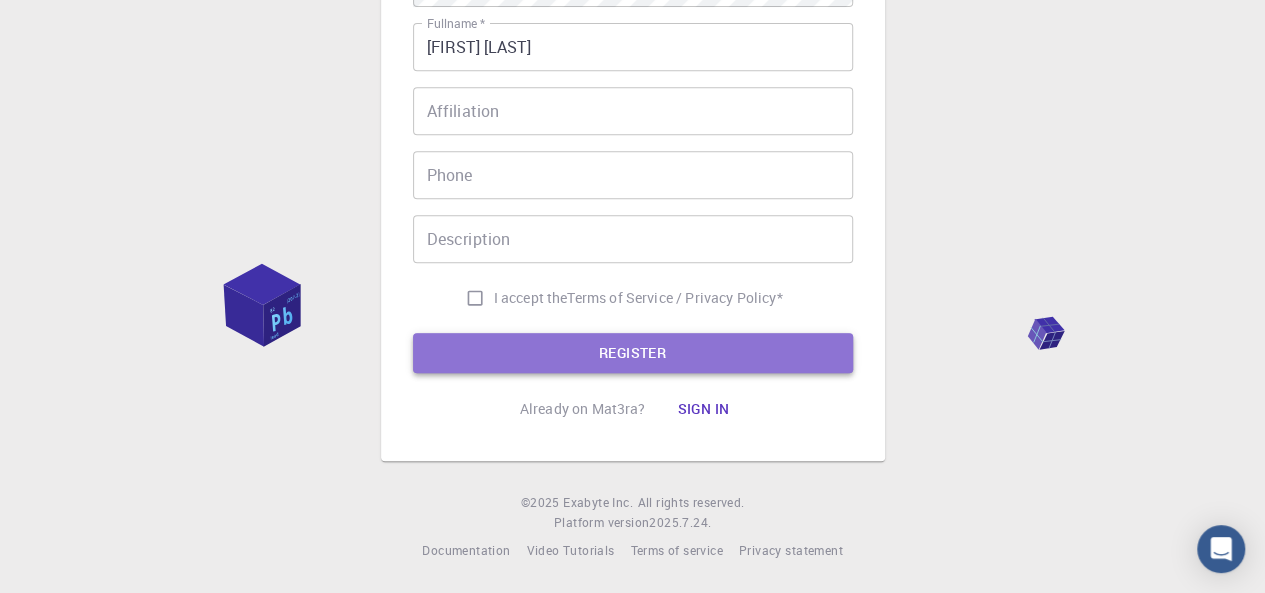 click on "REGISTER" at bounding box center (633, 353) 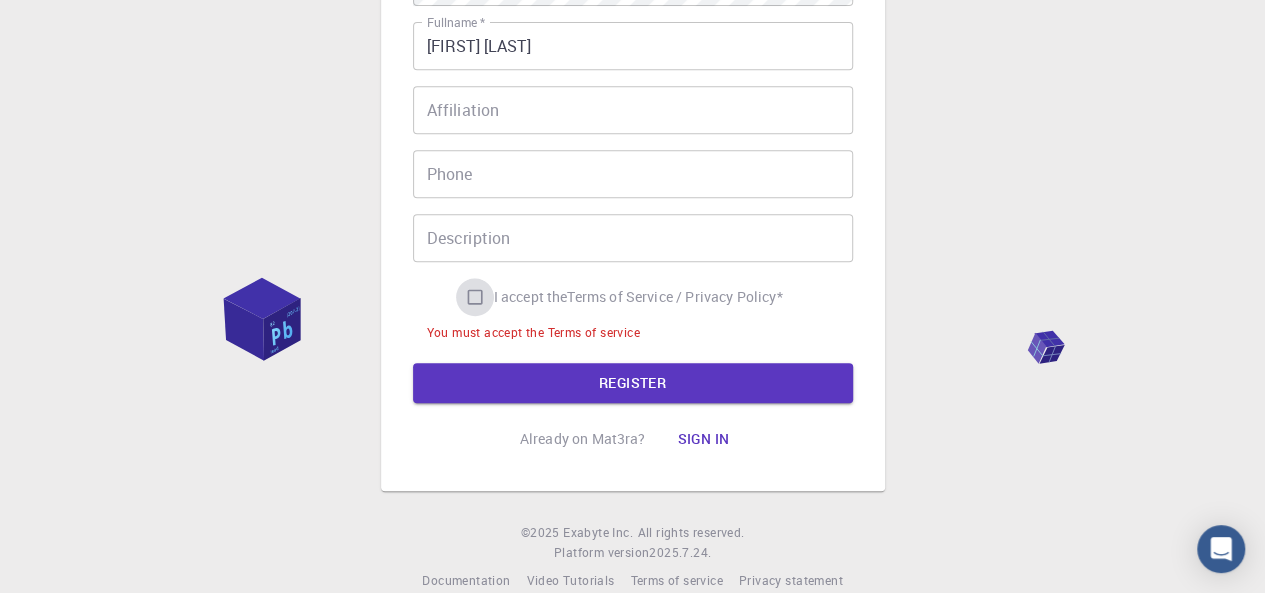 click on "I accept the  Terms of Service / Privacy Policy  *" at bounding box center (475, 297) 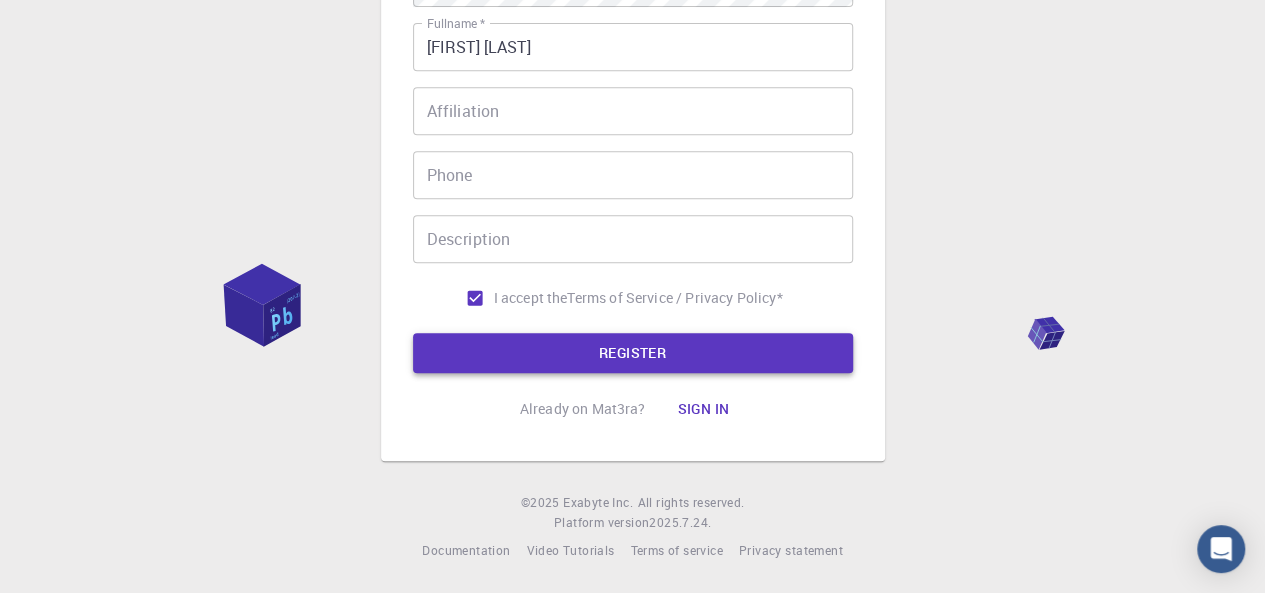 click on "REGISTER" at bounding box center [633, 353] 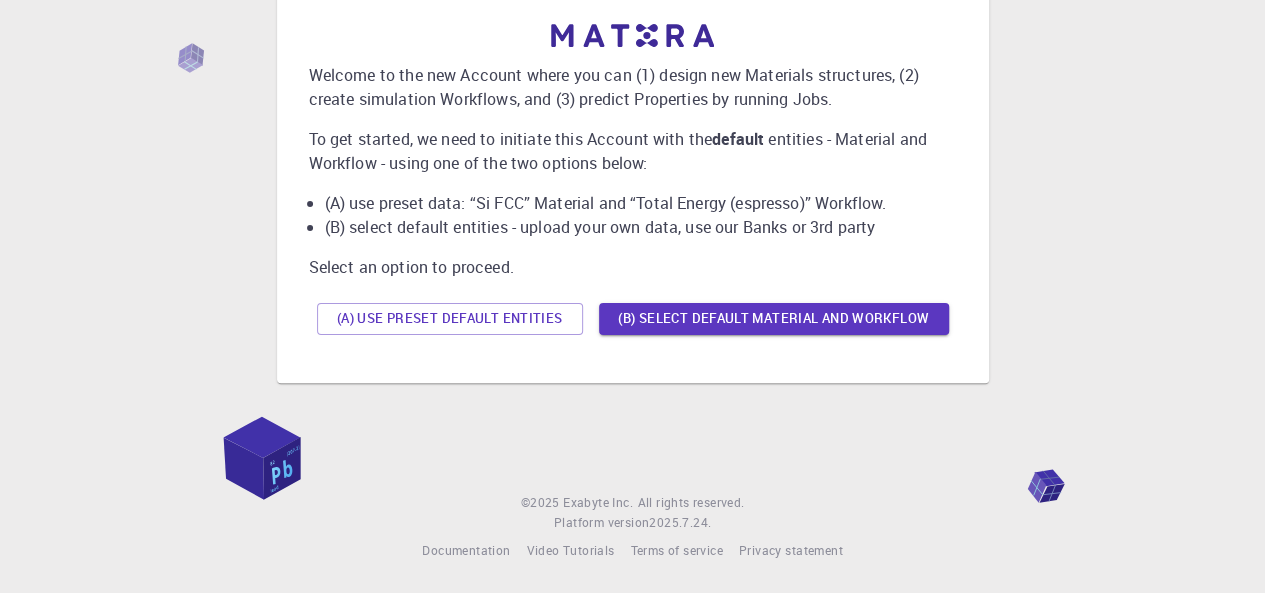 scroll, scrollTop: 0, scrollLeft: 0, axis: both 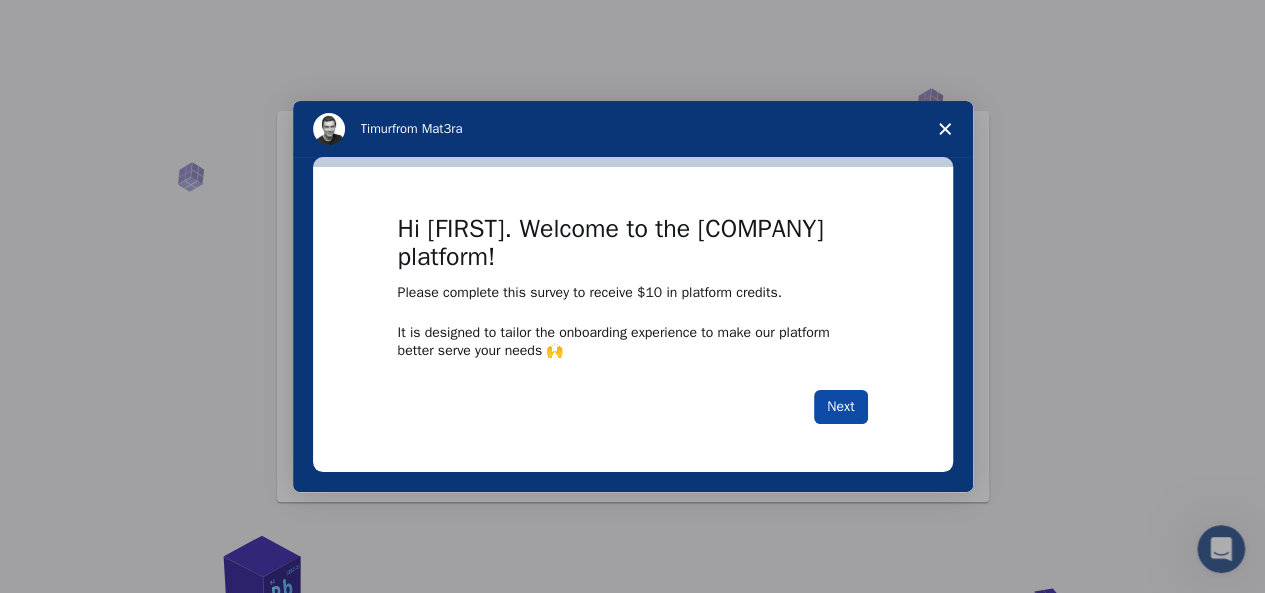click on "Next" at bounding box center (840, 407) 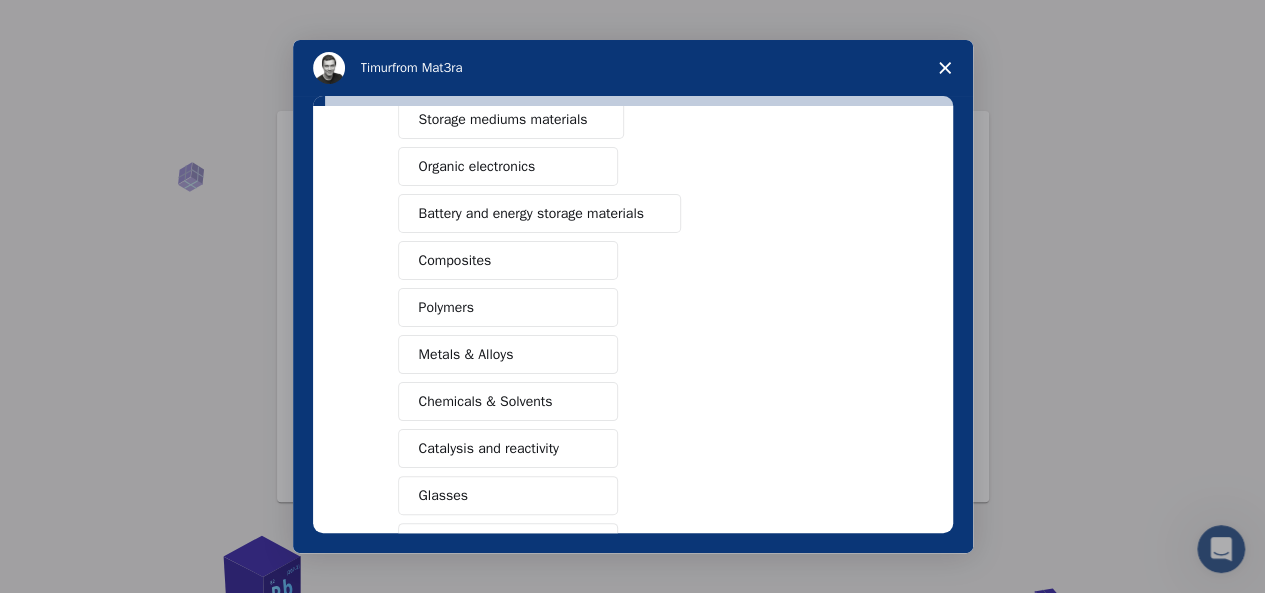 scroll, scrollTop: 364, scrollLeft: 0, axis: vertical 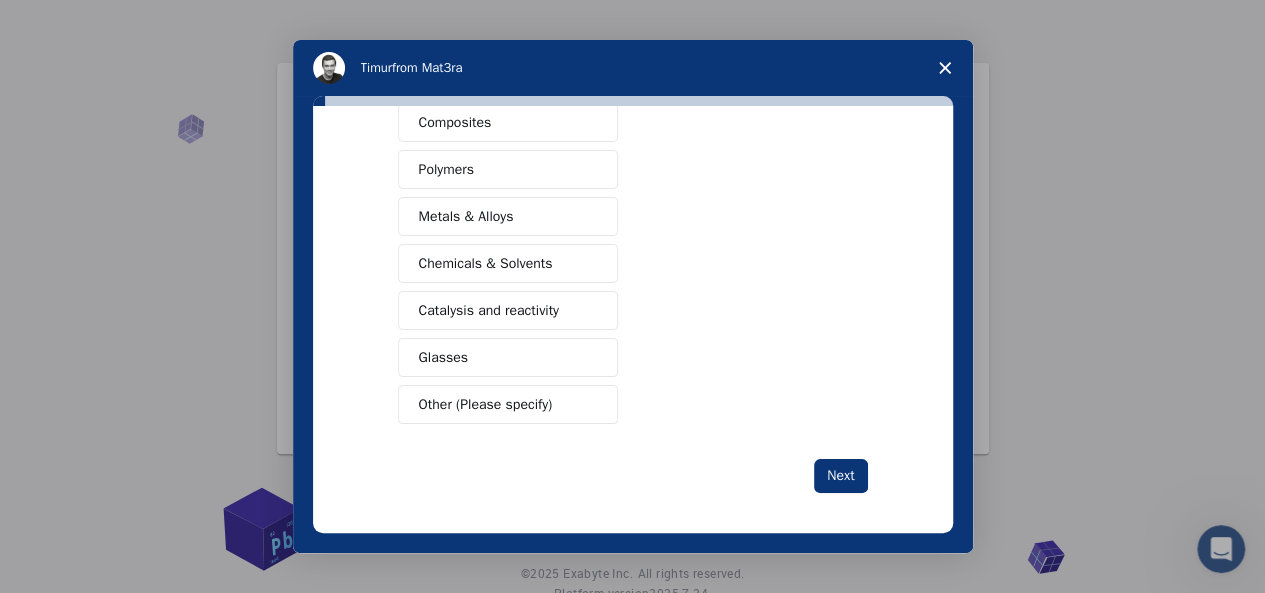 click on "Other (Please specify)" at bounding box center (508, 404) 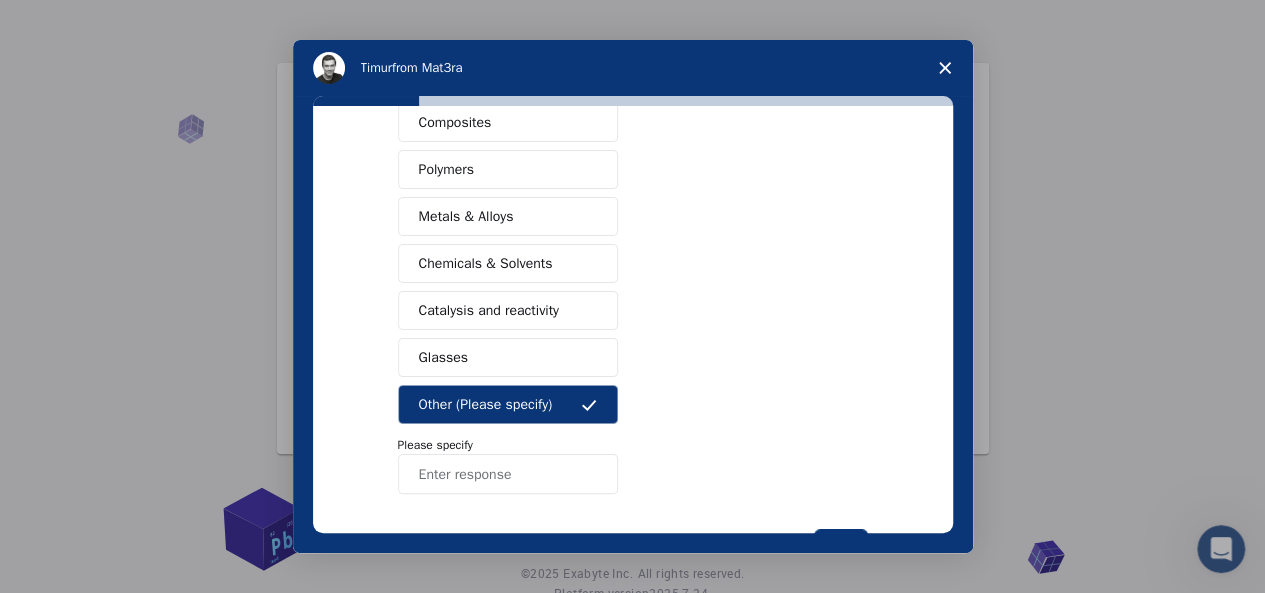 scroll, scrollTop: 434, scrollLeft: 0, axis: vertical 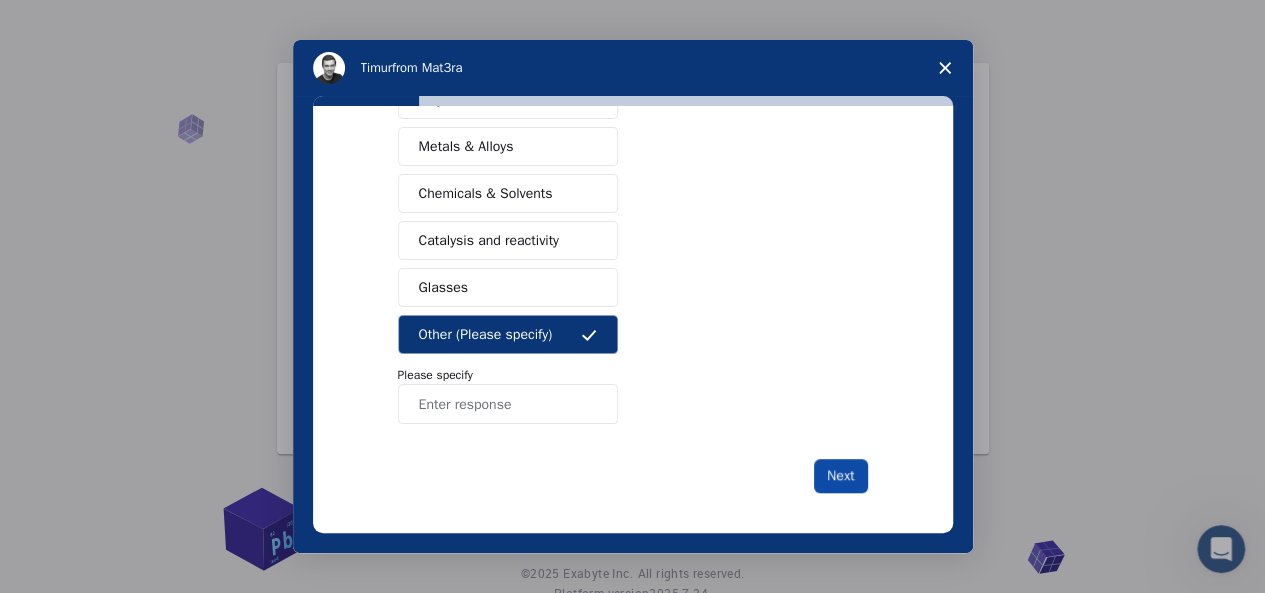 click on "Next" at bounding box center (840, 476) 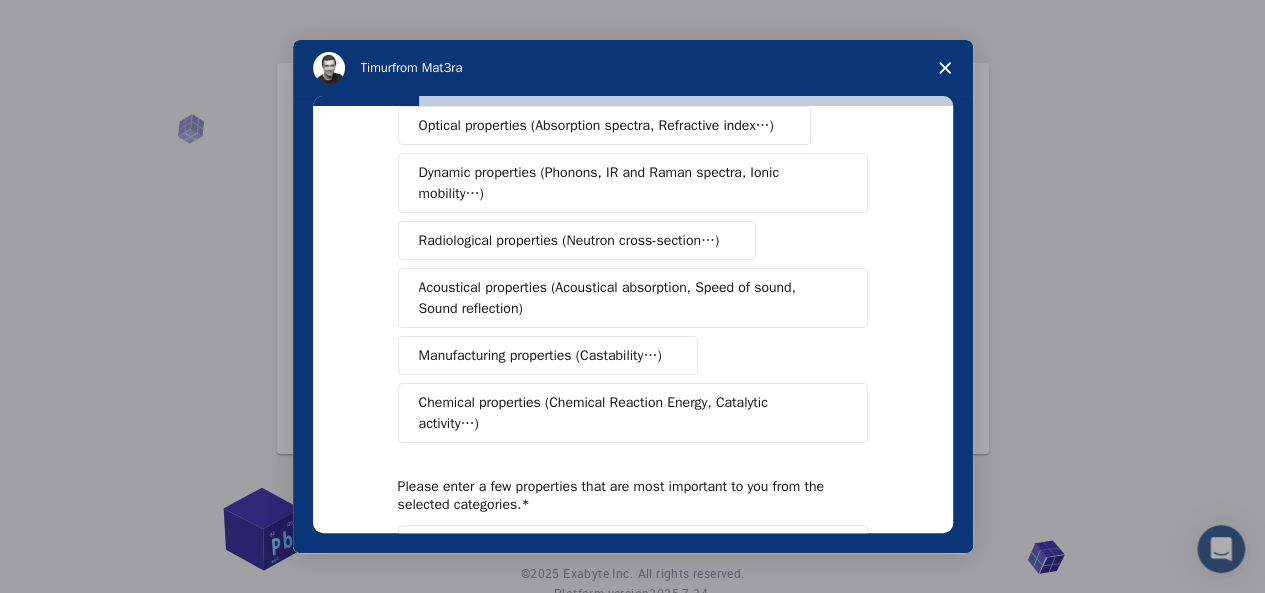 scroll, scrollTop: 468, scrollLeft: 0, axis: vertical 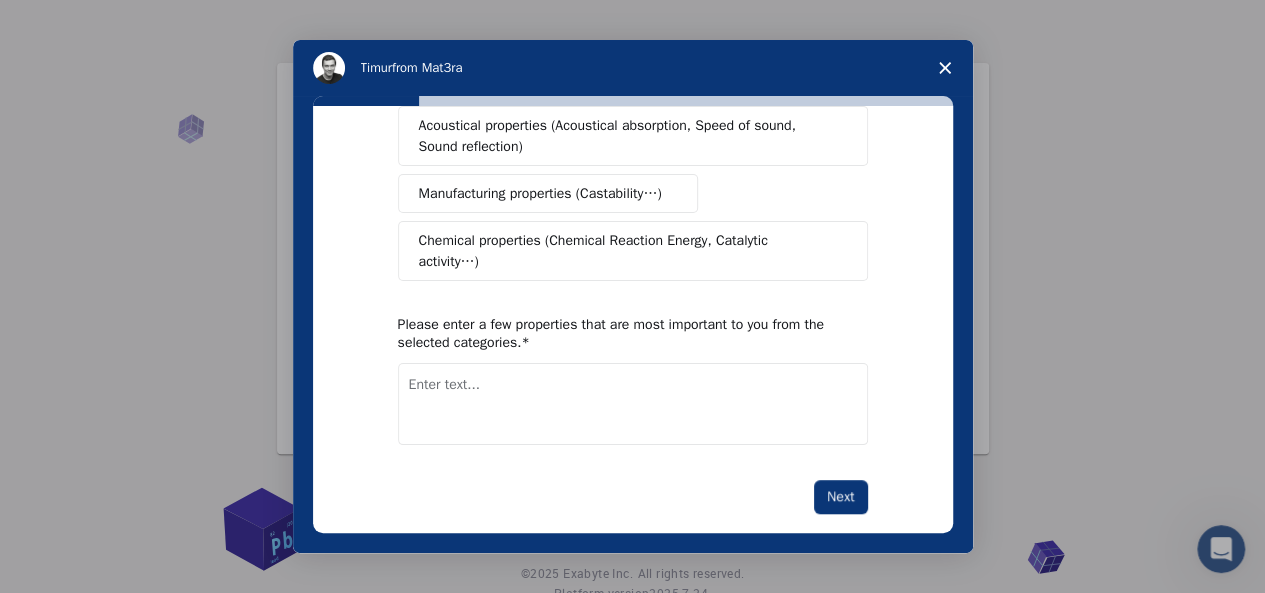 click on "Chemical properties (Chemical Reaction Energy, Catalytic activity…)" at bounding box center [625, 251] 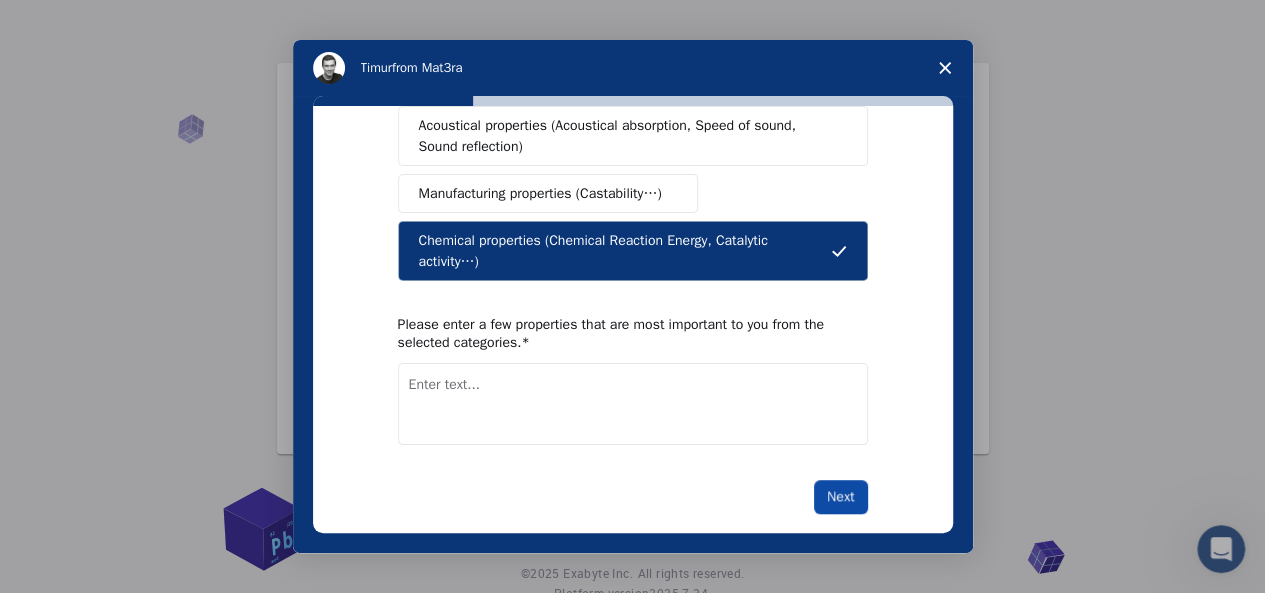 click on "Next" at bounding box center [840, 497] 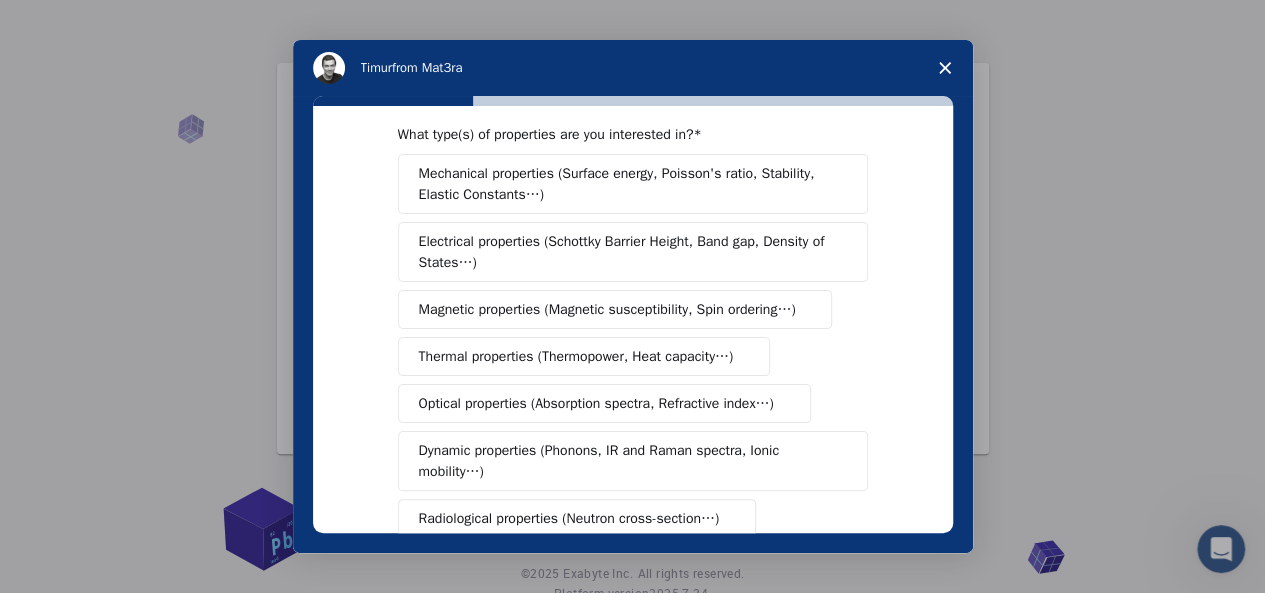 scroll, scrollTop: 24, scrollLeft: 0, axis: vertical 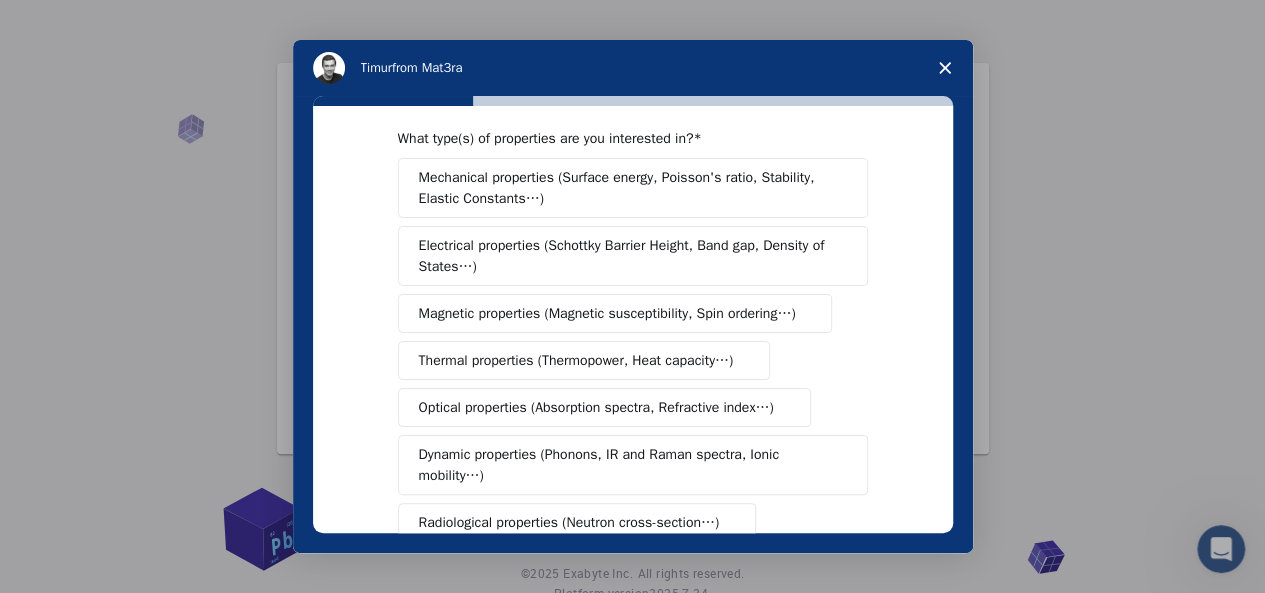 click on "Magnetic properties (Magnetic susceptibility, Spin ordering…)" at bounding box center (607, 313) 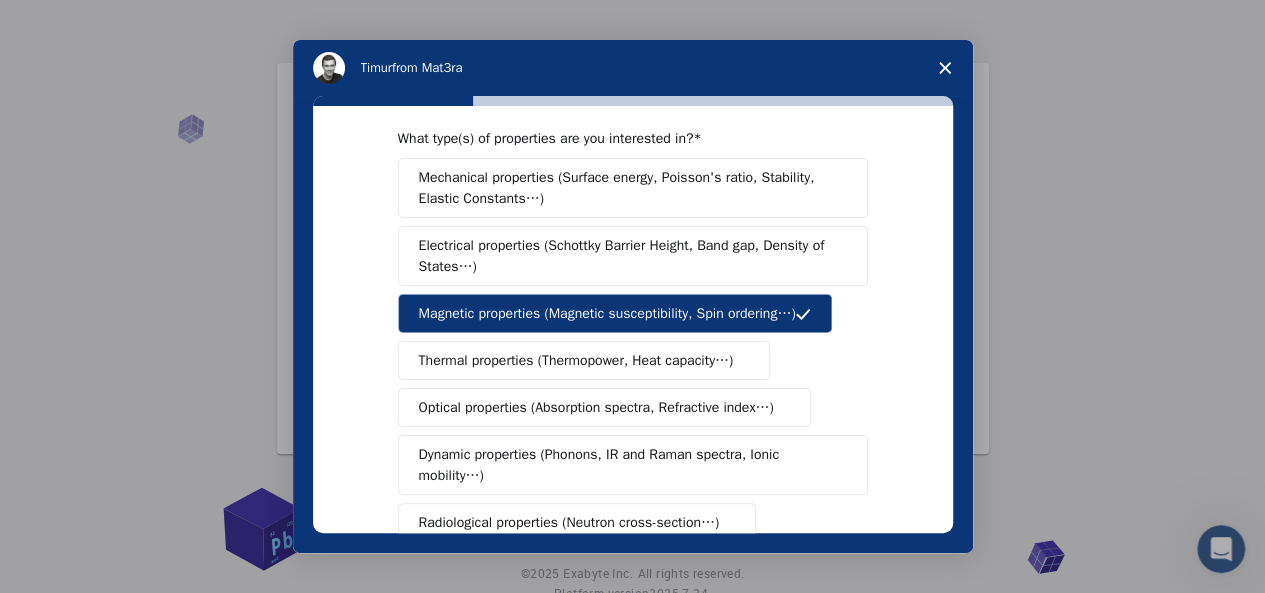 scroll, scrollTop: 0, scrollLeft: 0, axis: both 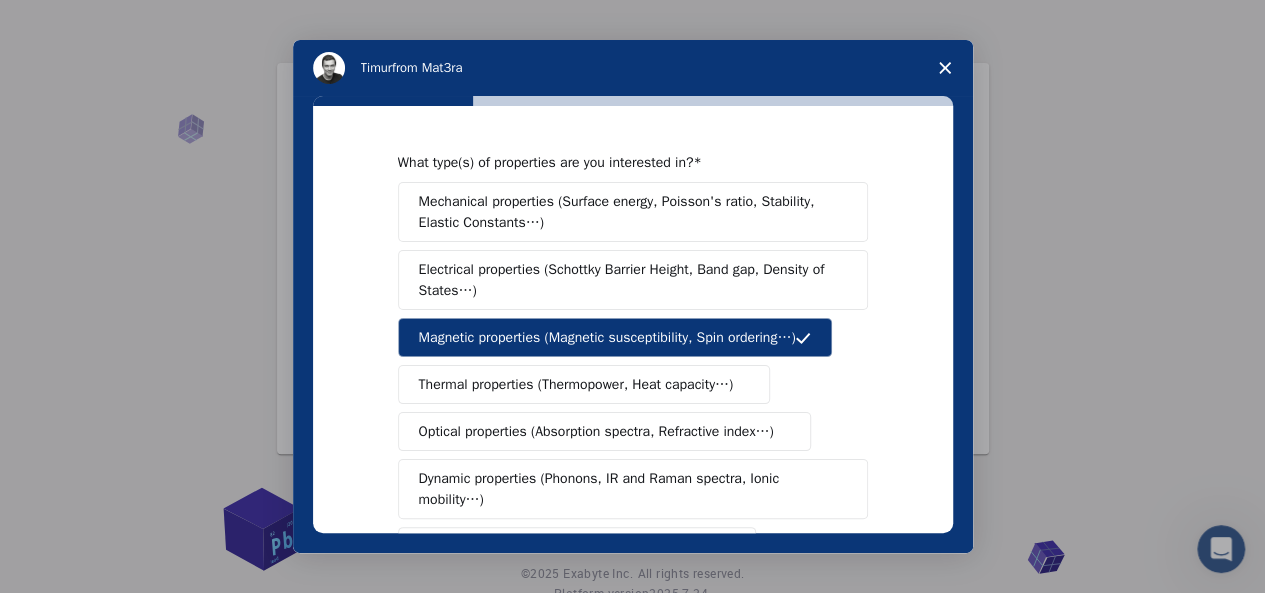 click on "Electrical properties (Schottky Barrier Height, Band gap, Density of States…)" at bounding box center (626, 280) 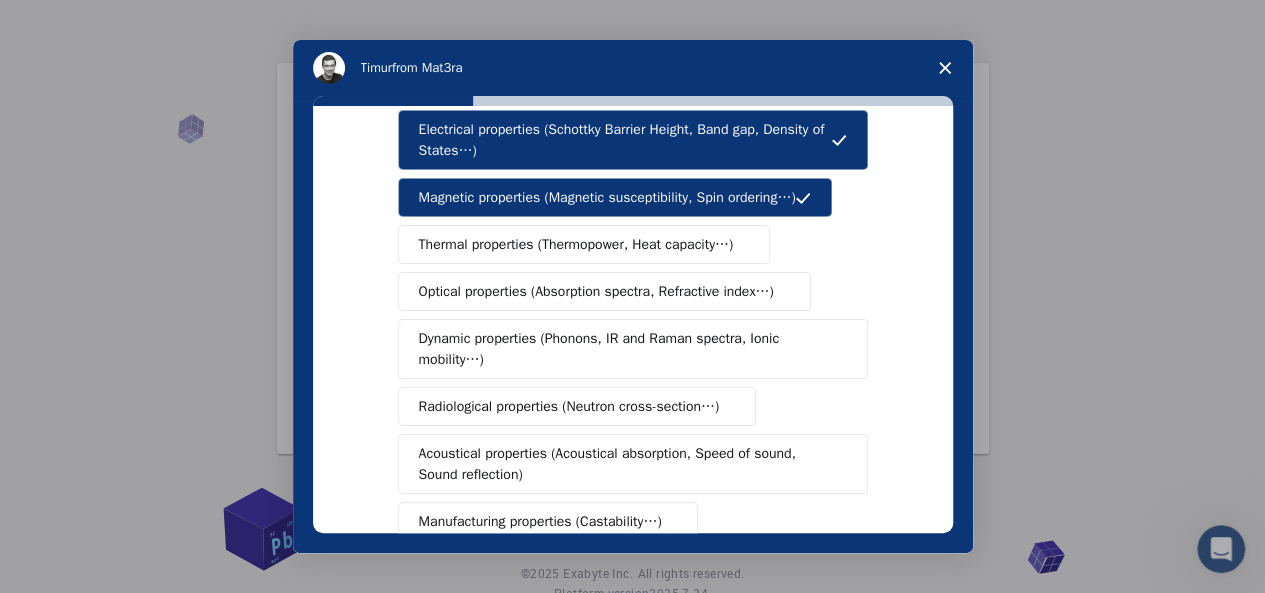 scroll, scrollTop: 142, scrollLeft: 0, axis: vertical 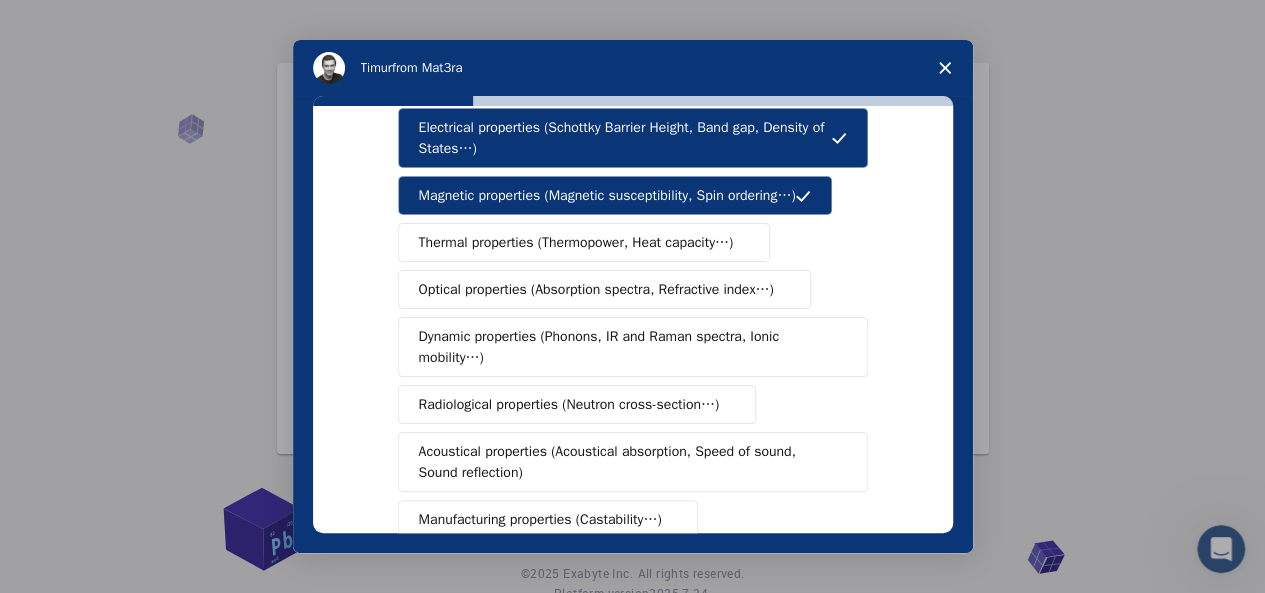 click on "Dynamic properties (Phonons, IR and Raman spectra, Ionic mobility…)" at bounding box center [625, 347] 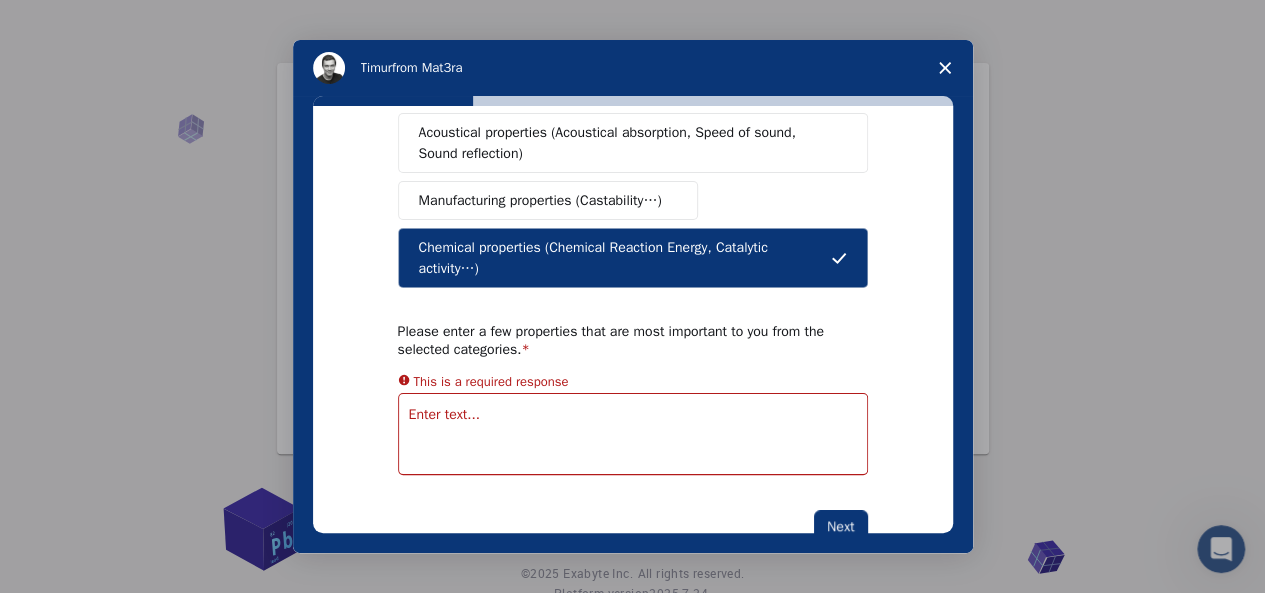 scroll, scrollTop: 492, scrollLeft: 0, axis: vertical 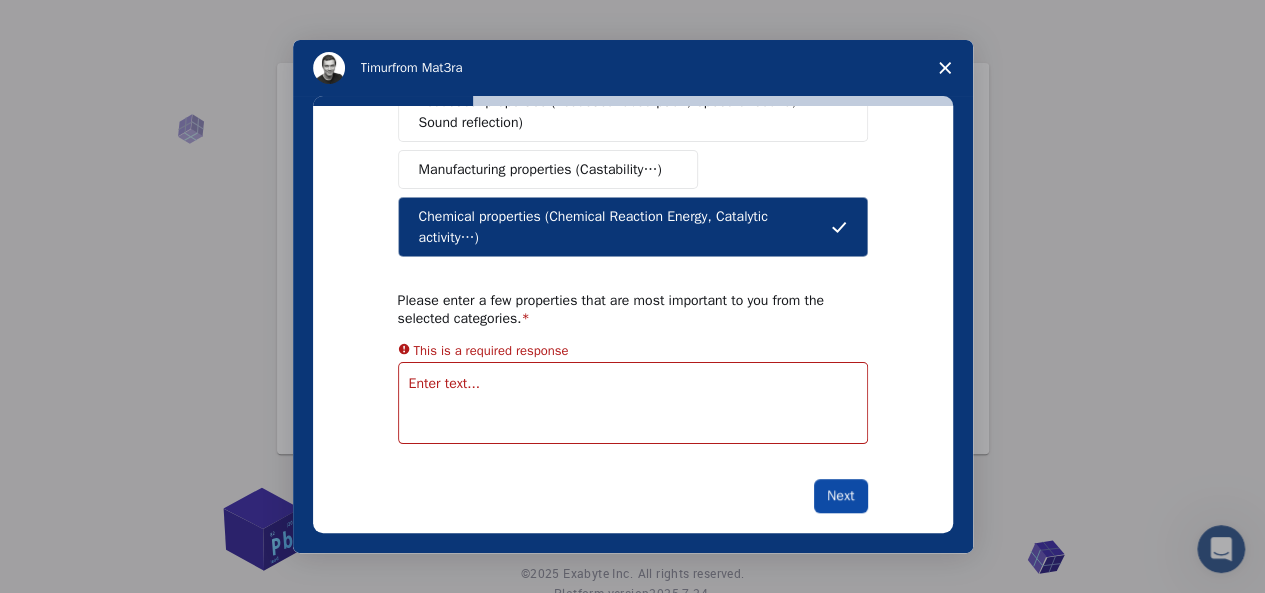 click on "Next" at bounding box center [840, 496] 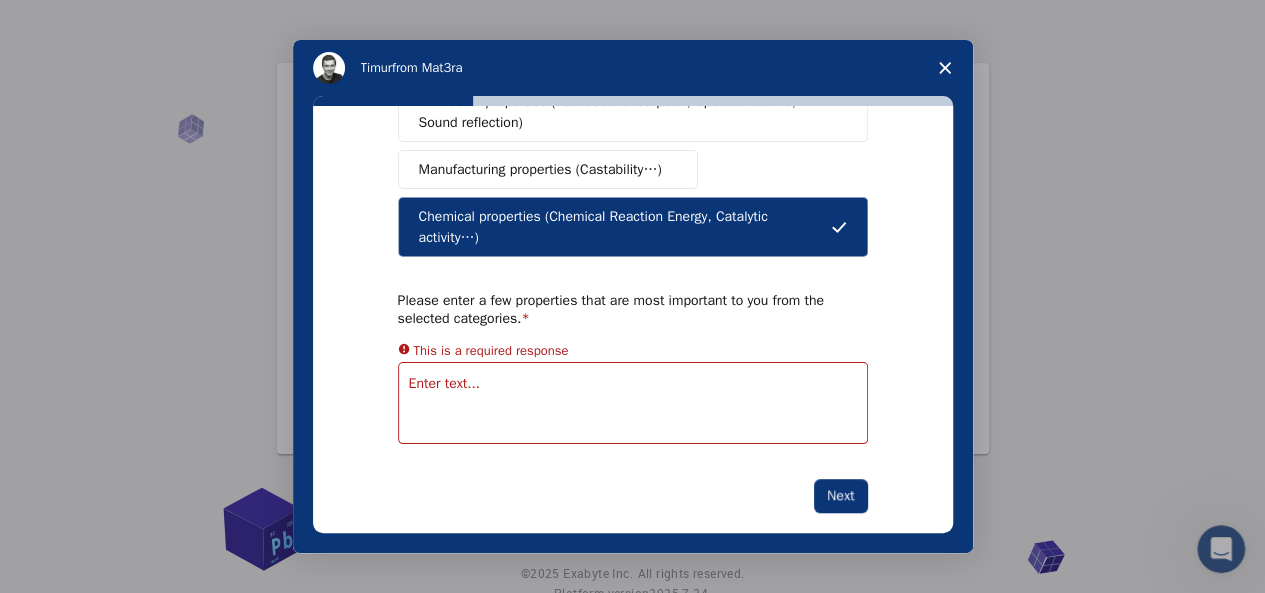 click at bounding box center (633, 403) 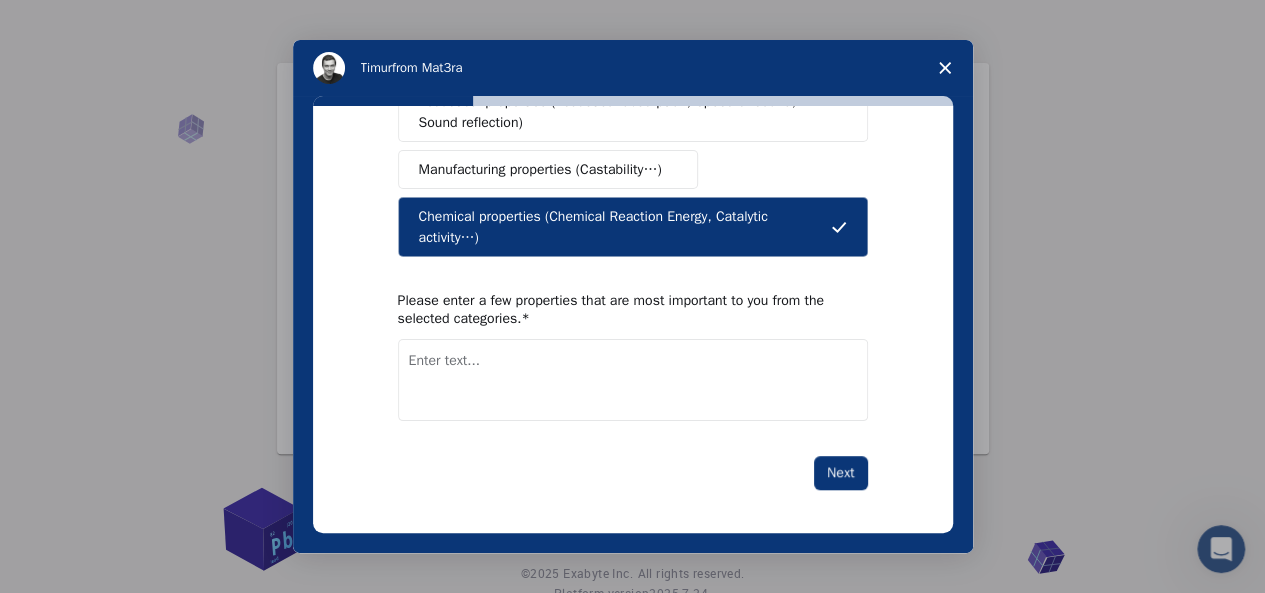 scroll, scrollTop: 468, scrollLeft: 0, axis: vertical 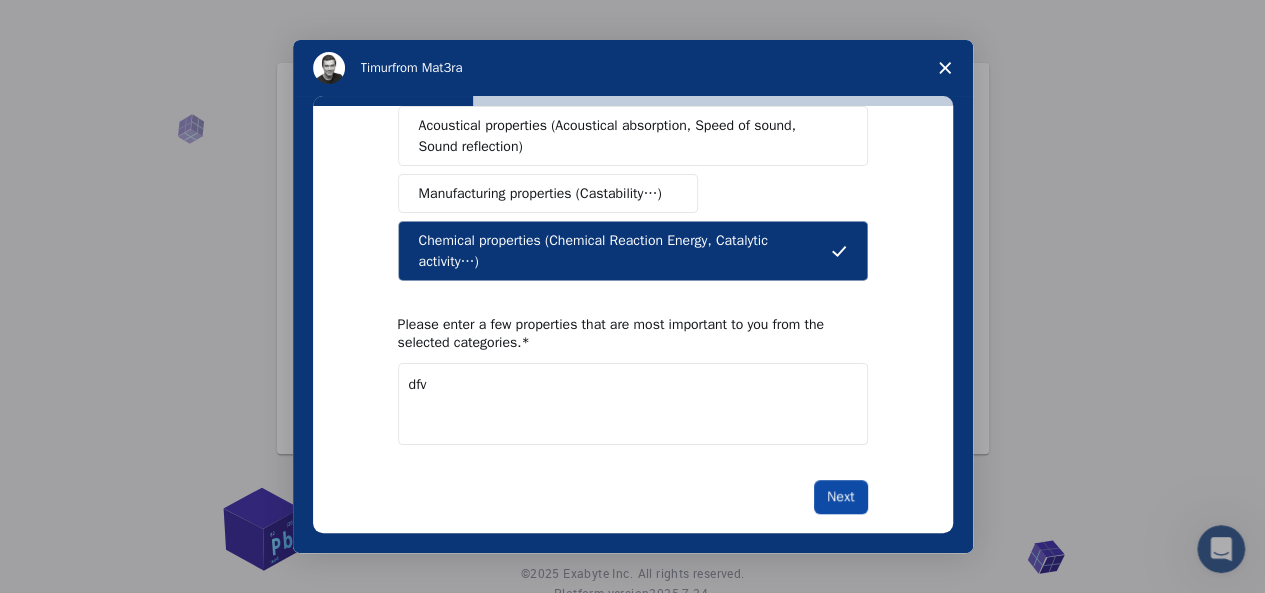 type on "dfv" 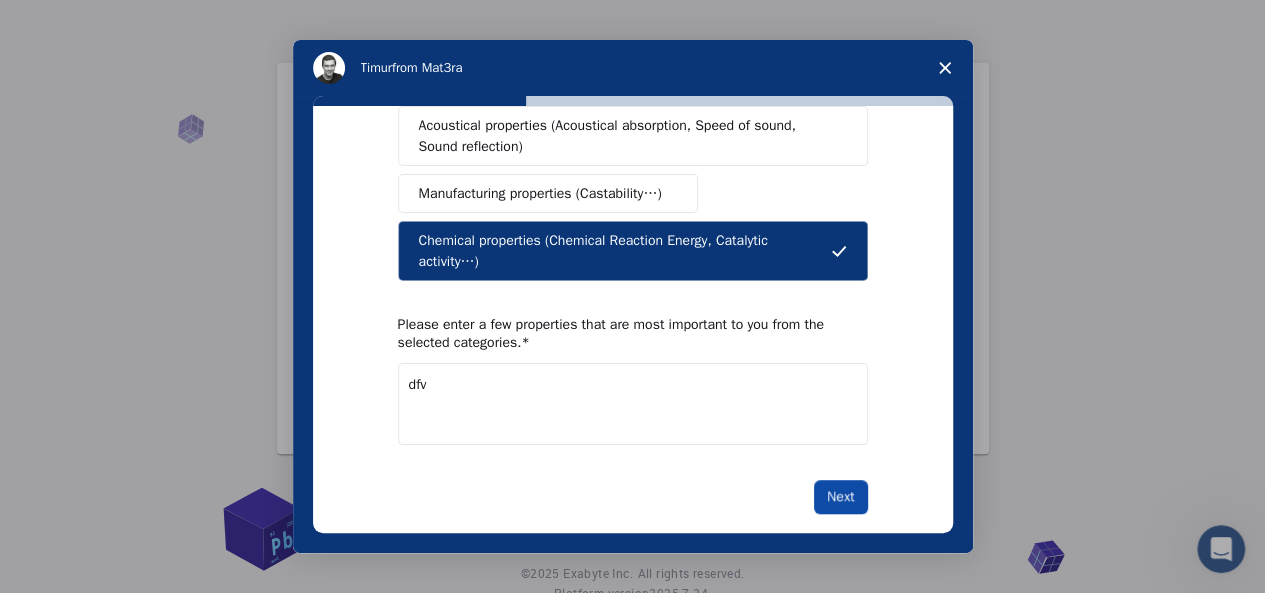 click on "Next" at bounding box center (840, 497) 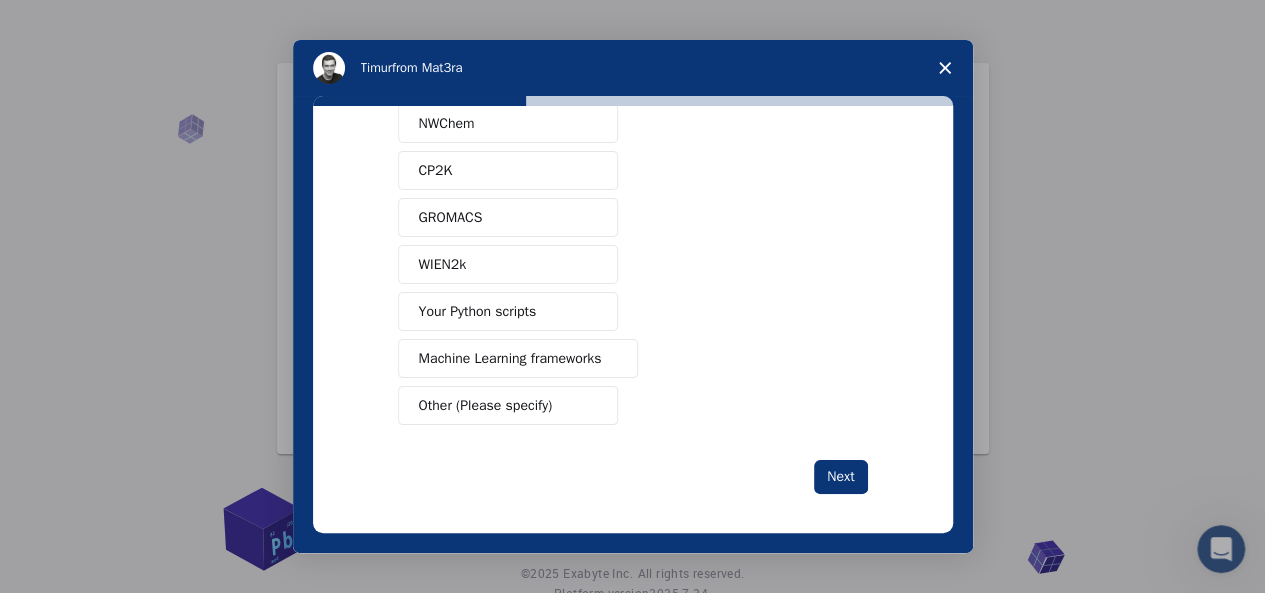 scroll, scrollTop: 221, scrollLeft: 0, axis: vertical 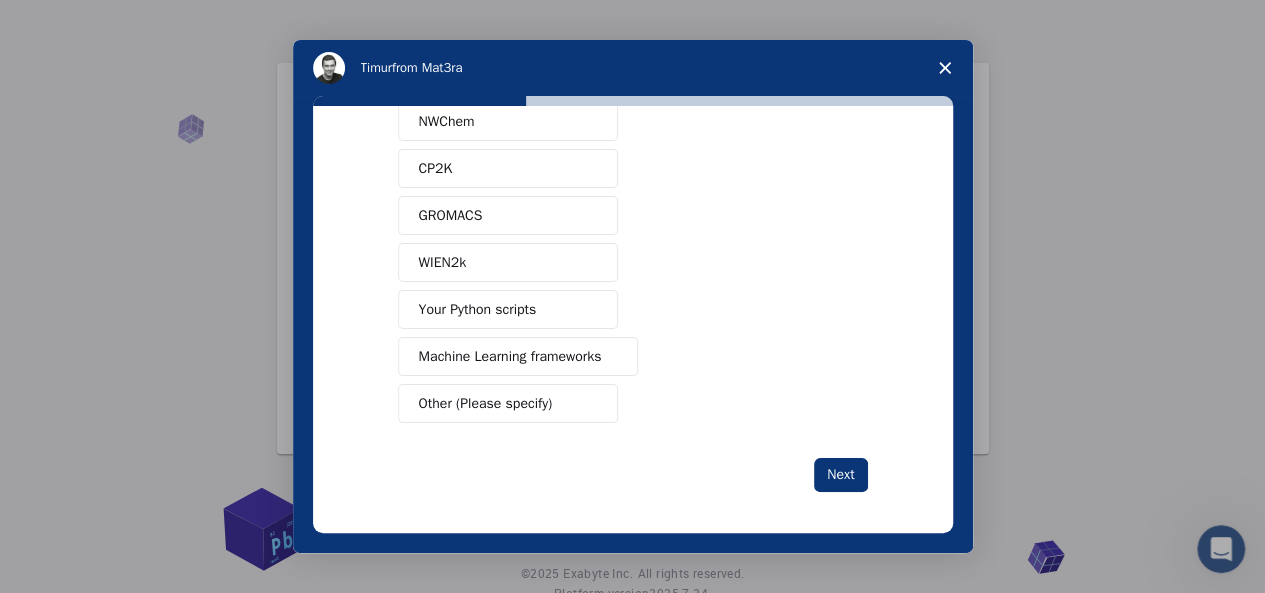 click on "Machine Learning frameworks" at bounding box center (510, 356) 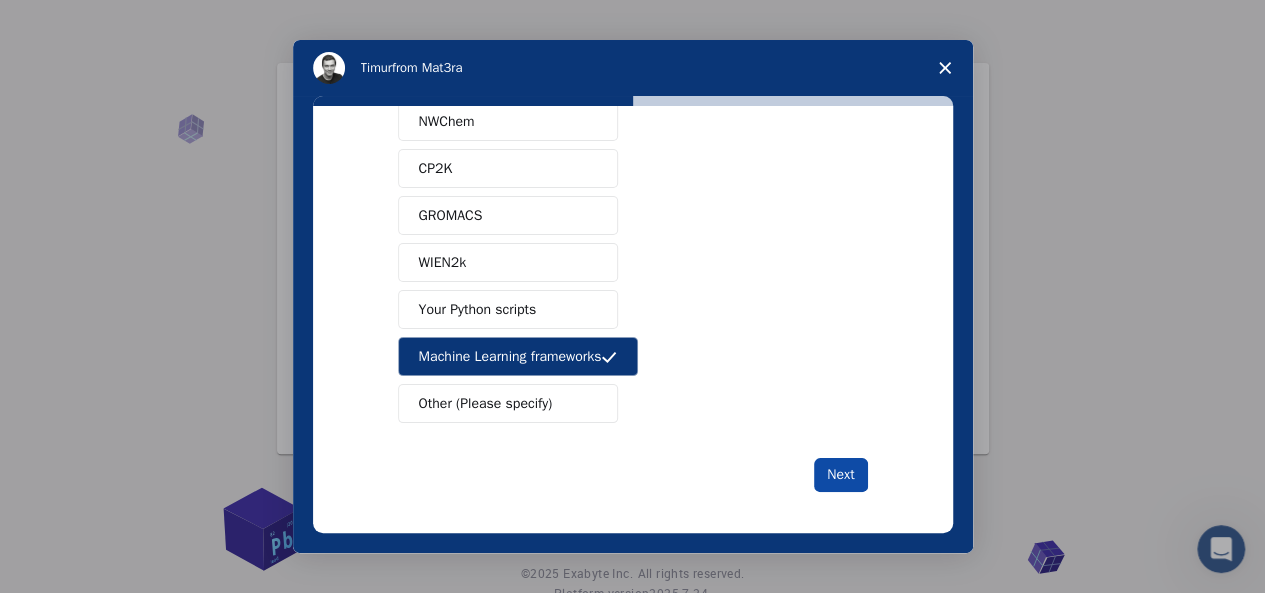 click on "Next" at bounding box center [840, 475] 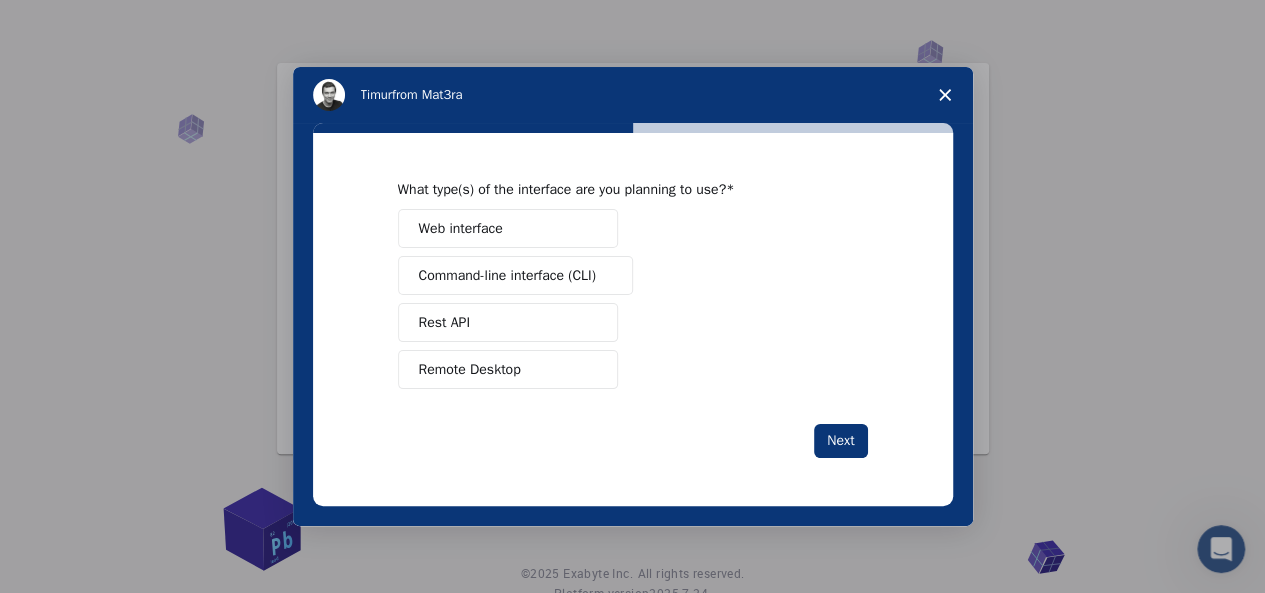 scroll, scrollTop: 0, scrollLeft: 0, axis: both 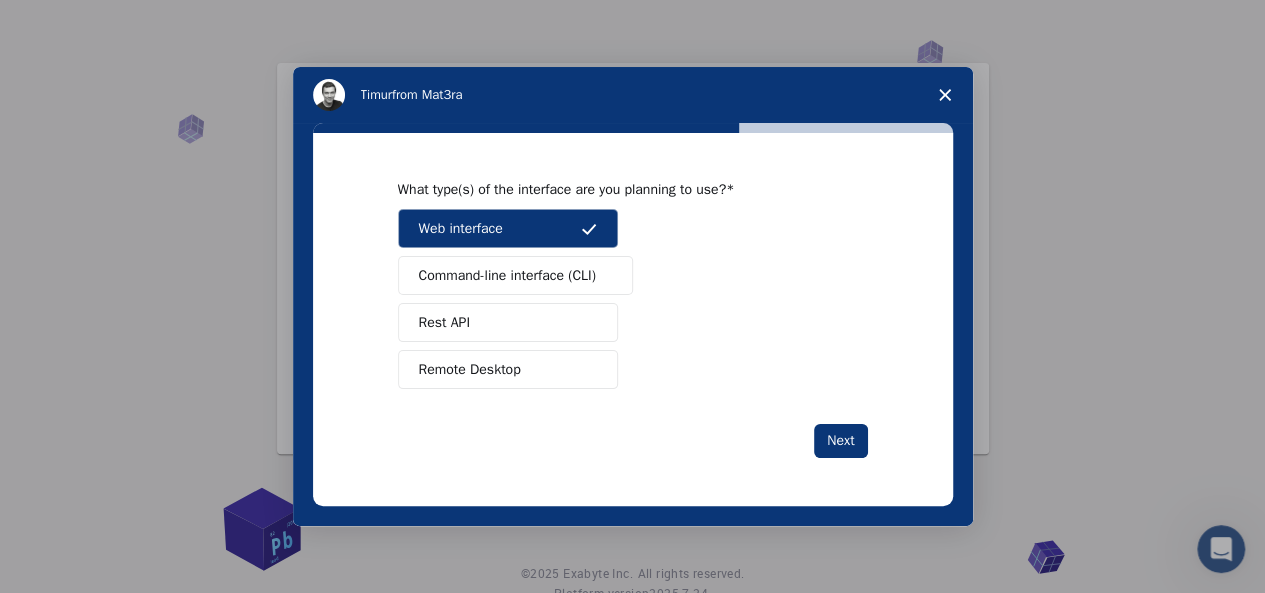 click on "What type(s) of the interface are you planning to use? Web interface Command-line interface (CLI) Rest API Remote Desktop Next" at bounding box center (633, 319) 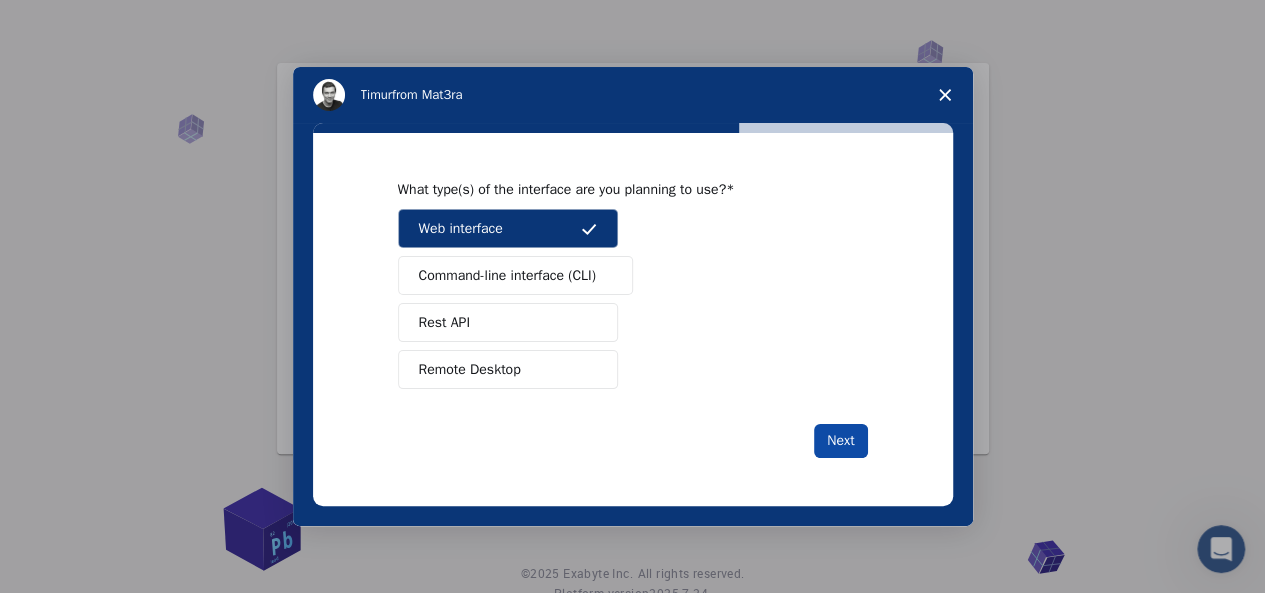click on "Next" at bounding box center (840, 441) 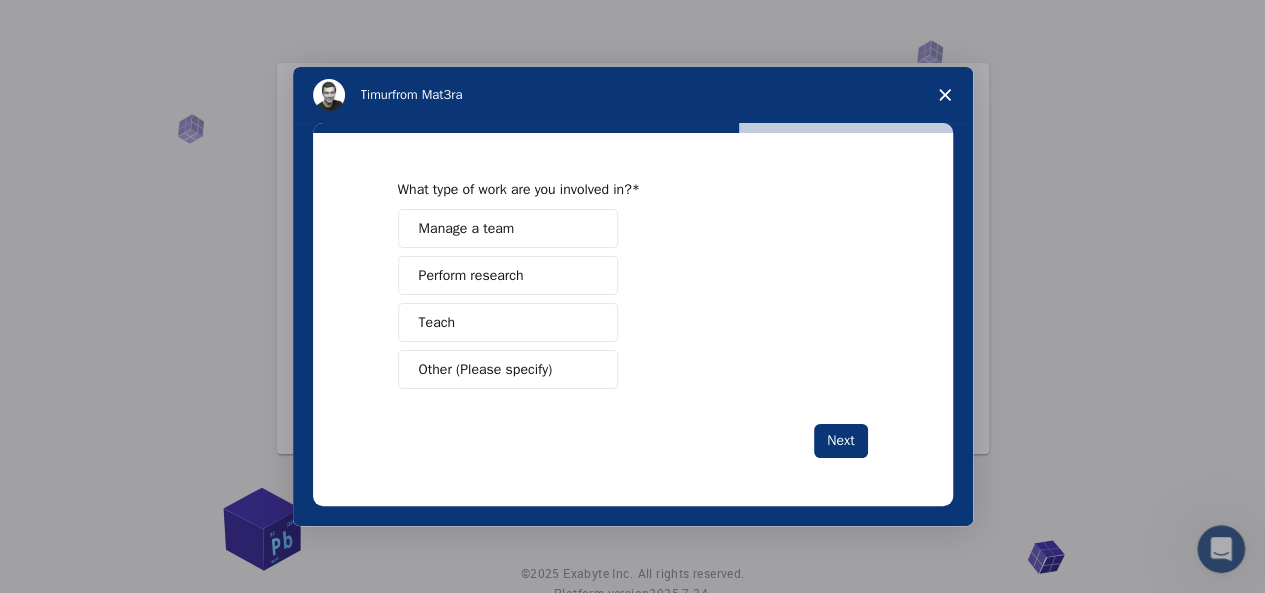 click on "Other (Please specify)" at bounding box center [508, 369] 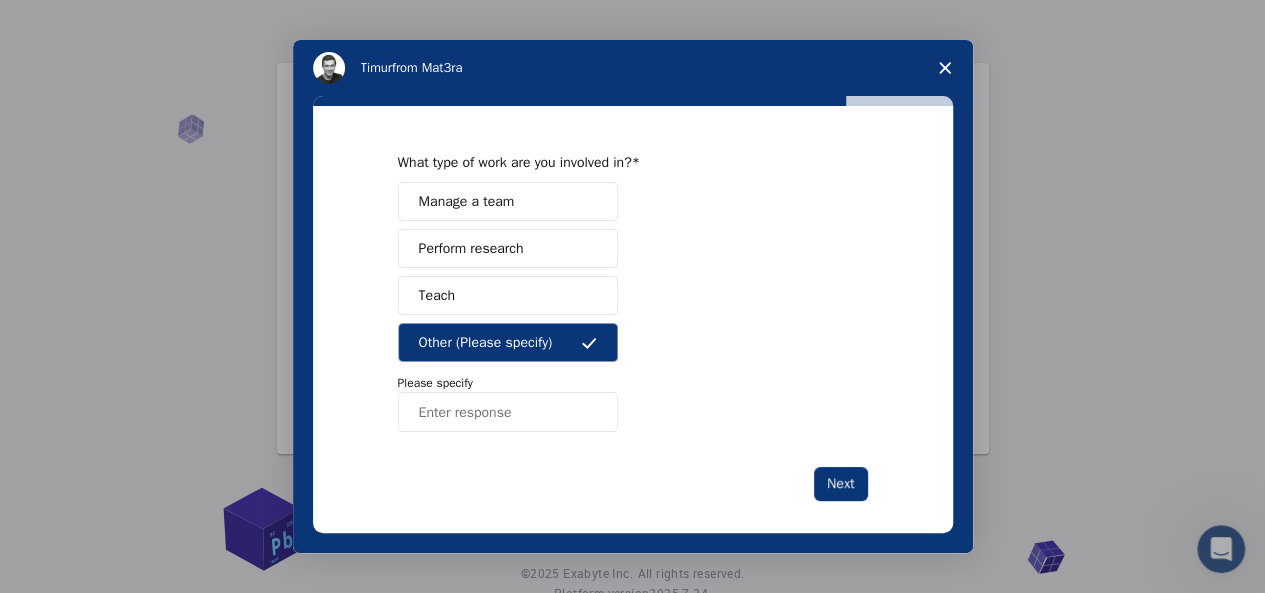 click at bounding box center (508, 412) 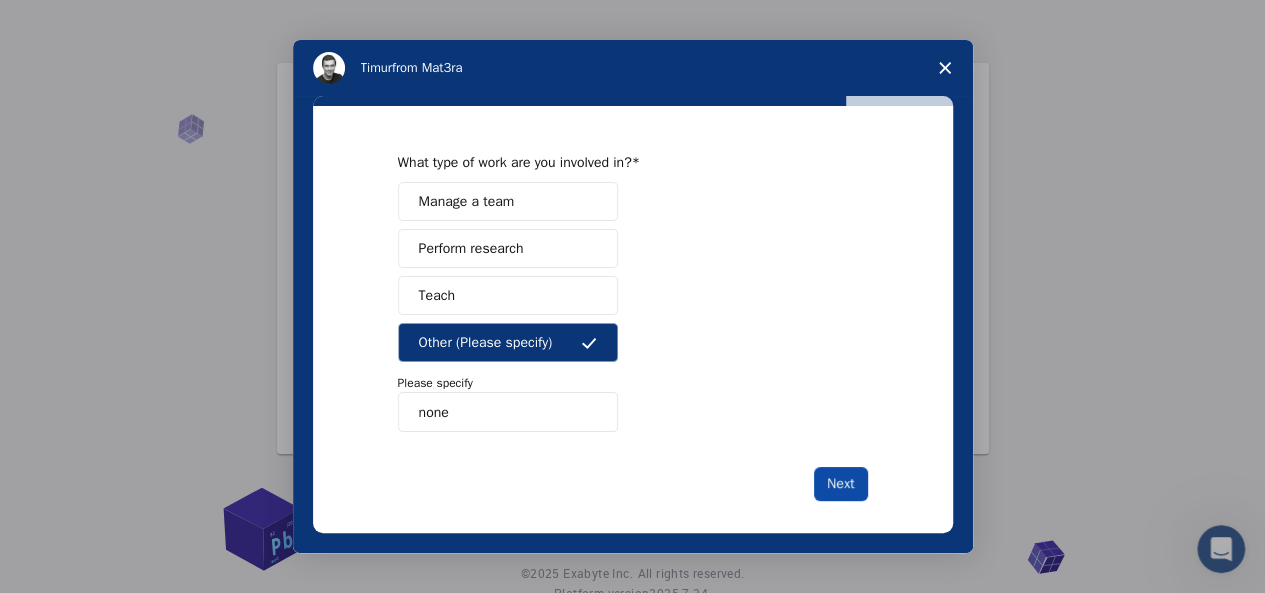 type on "none" 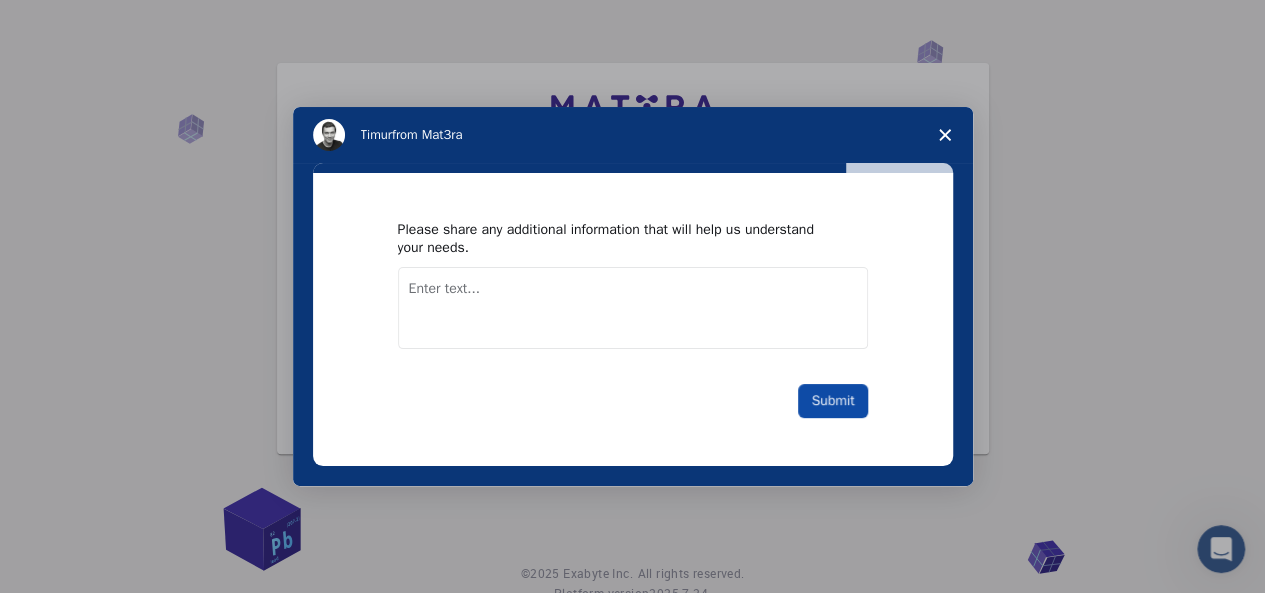 click on "Submit" at bounding box center (832, 401) 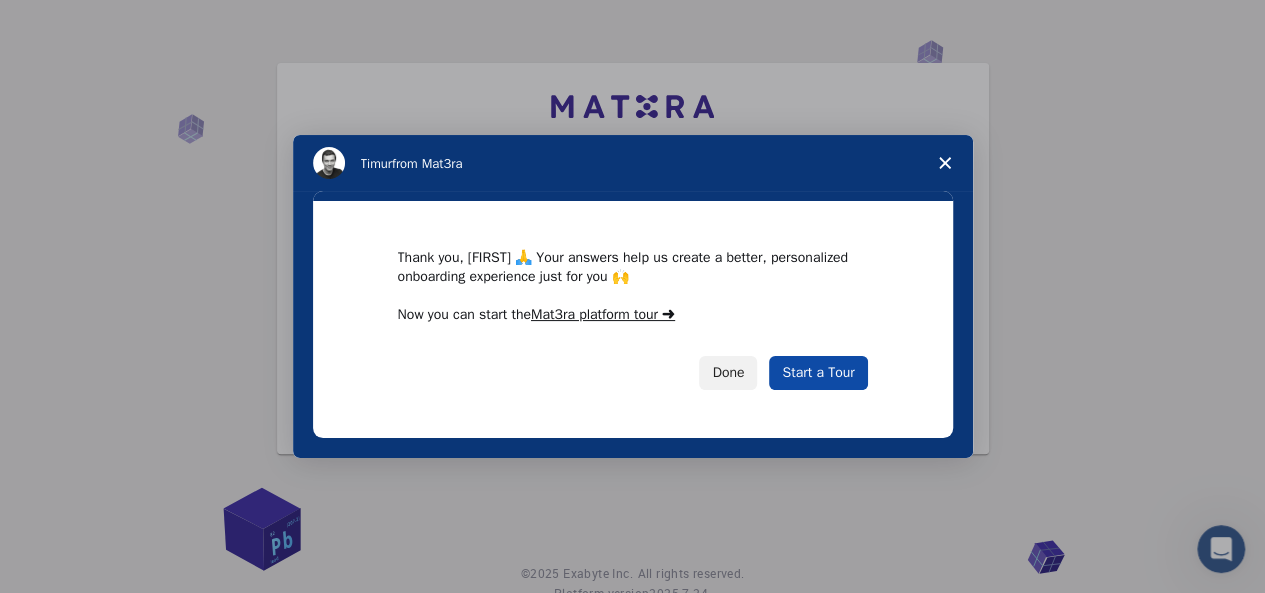 click on "Start a Tour" at bounding box center (818, 373) 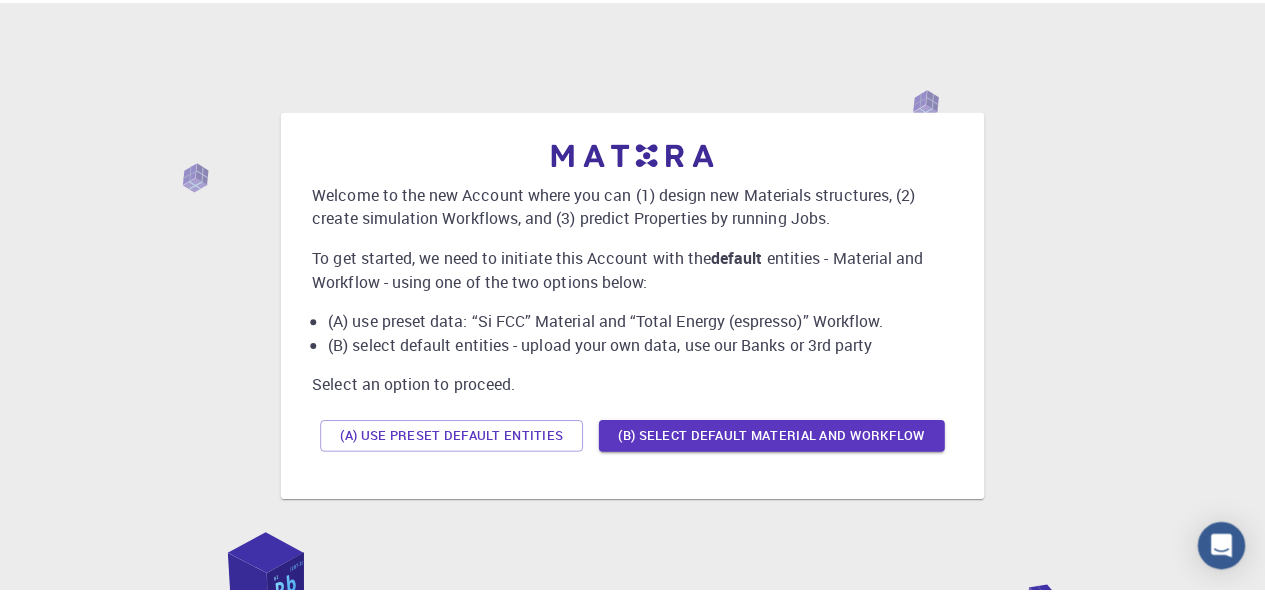 scroll, scrollTop: 0, scrollLeft: 0, axis: both 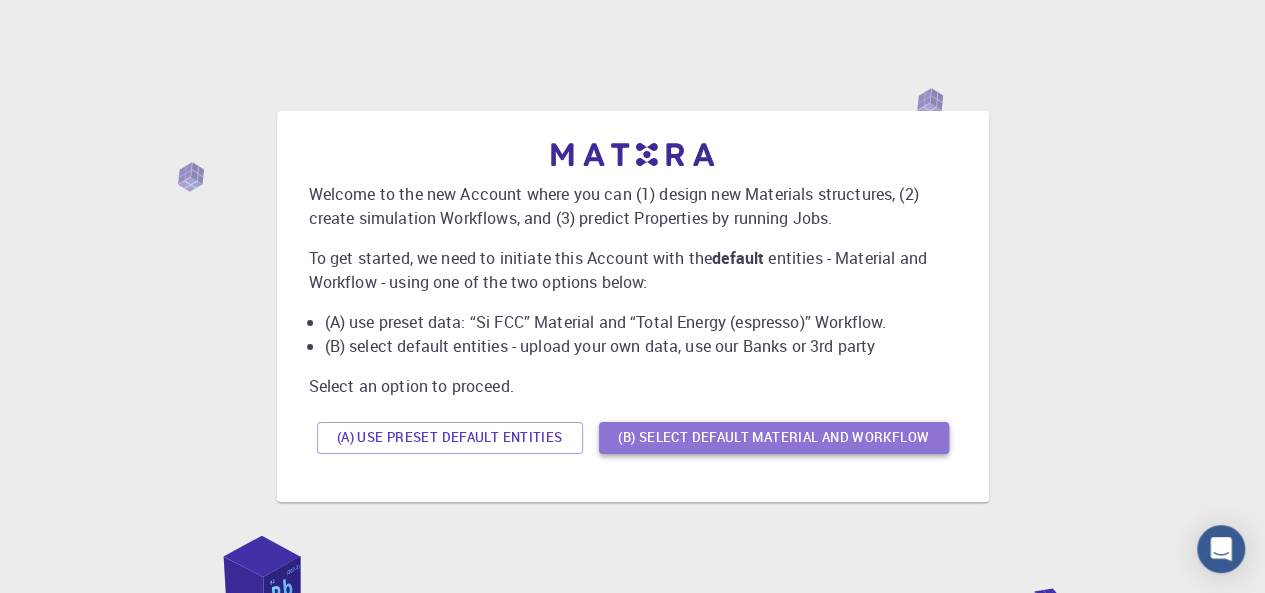 click on "(B) Select default material and workflow" at bounding box center (774, 438) 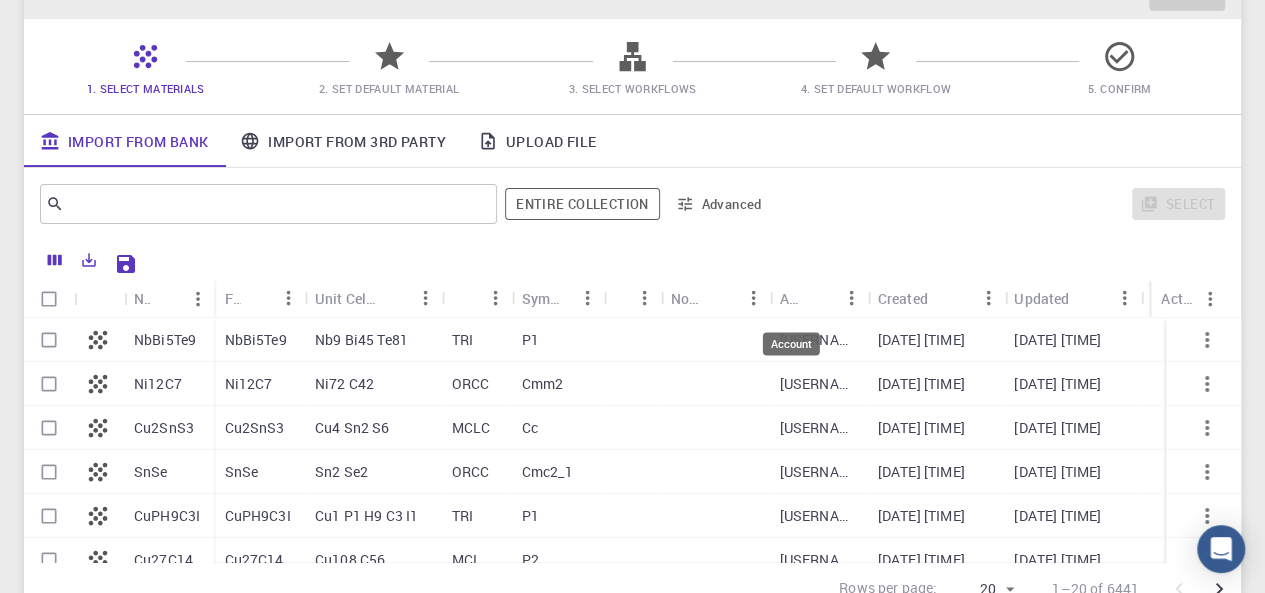 scroll, scrollTop: 0, scrollLeft: 0, axis: both 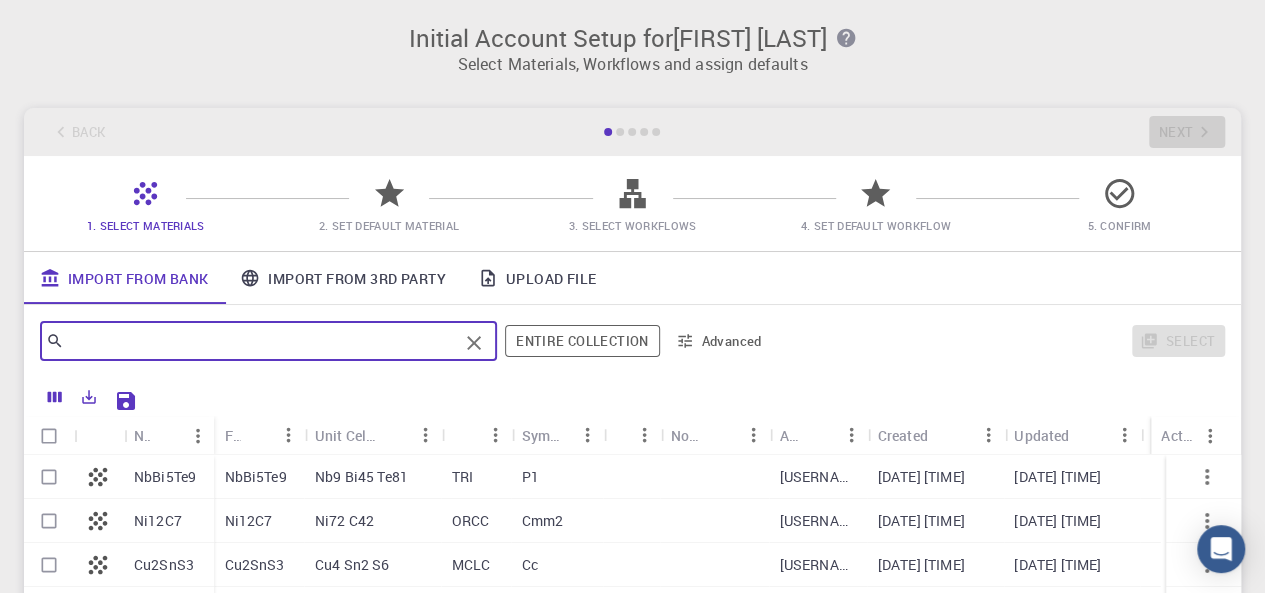click at bounding box center [261, 341] 